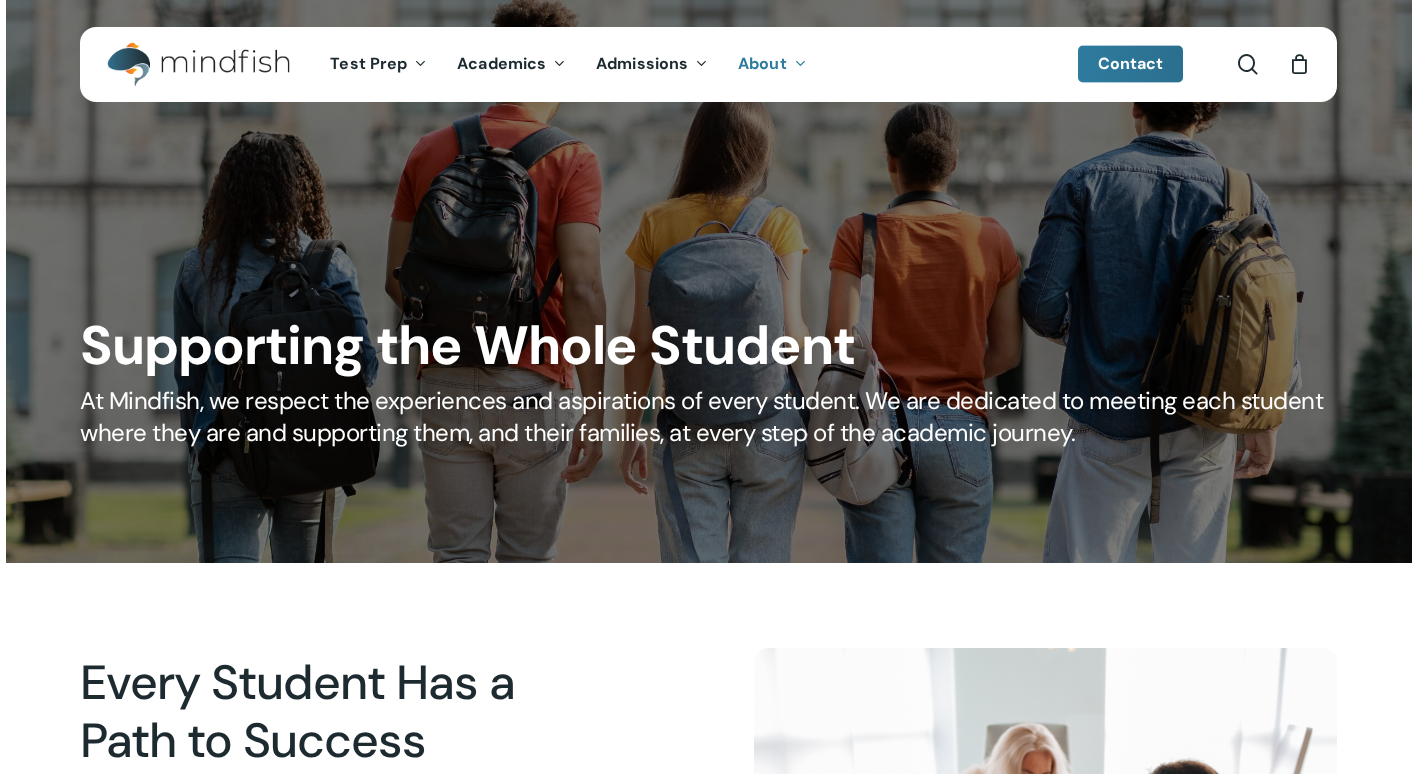 scroll, scrollTop: 103, scrollLeft: 0, axis: vertical 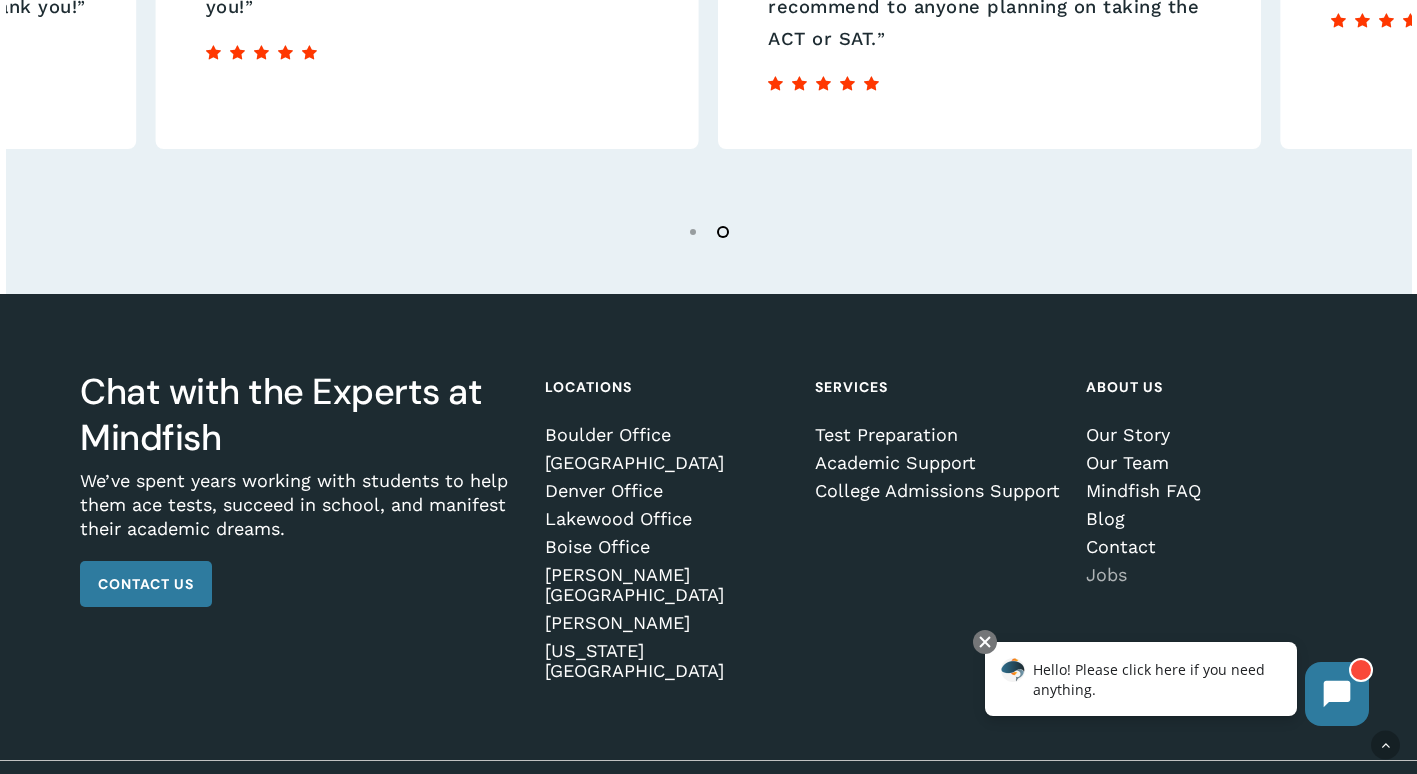 click on "Jobs" at bounding box center [1208, 575] 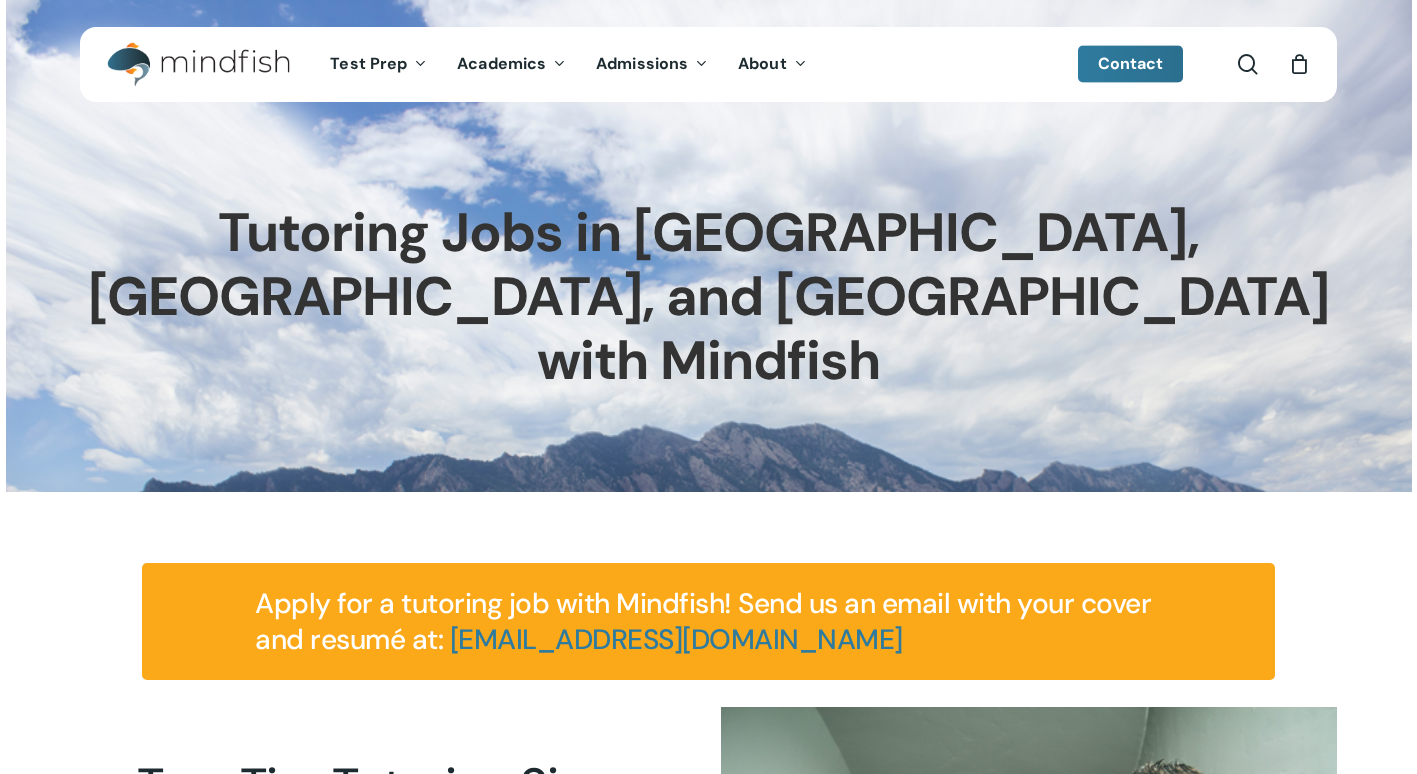 scroll, scrollTop: 348, scrollLeft: 0, axis: vertical 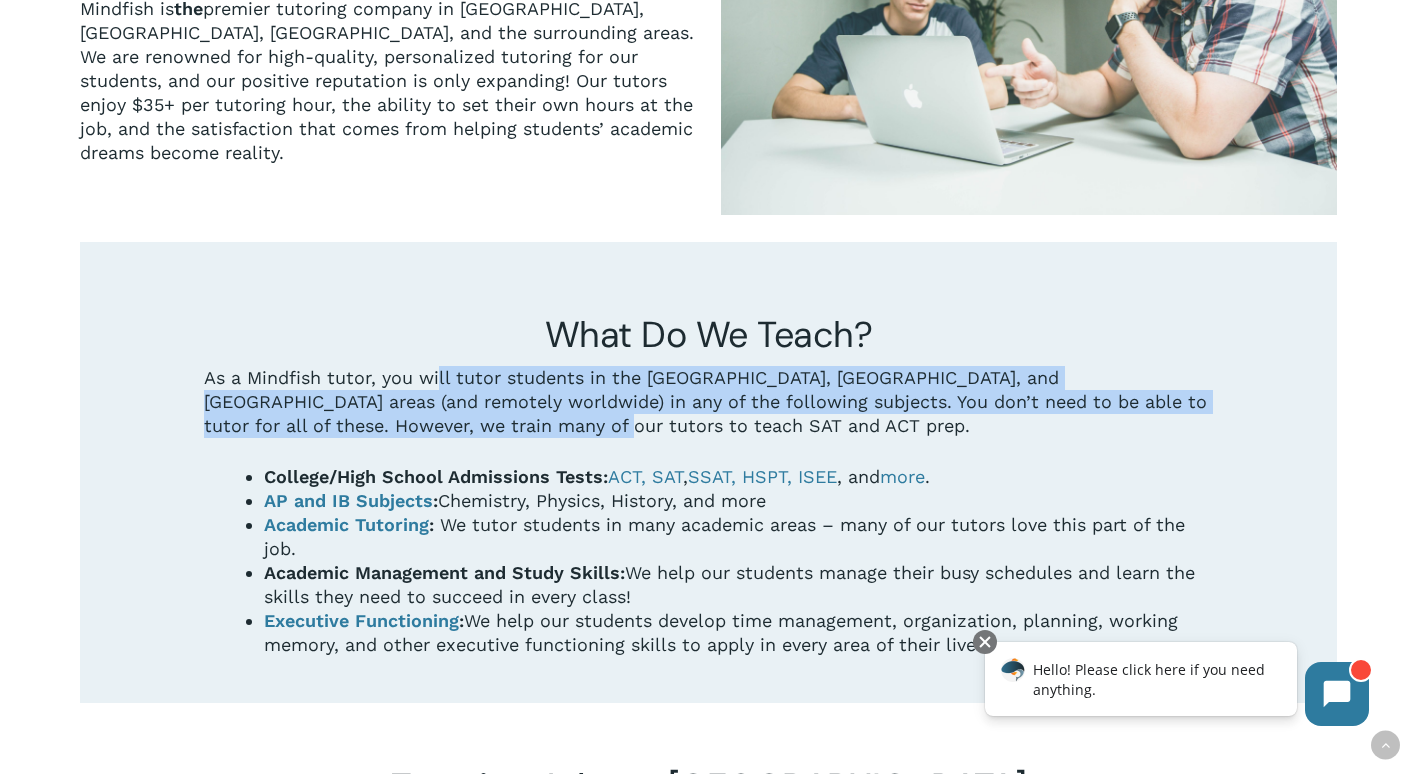 drag, startPoint x: 439, startPoint y: 313, endPoint x: 465, endPoint y: 400, distance: 90.80198 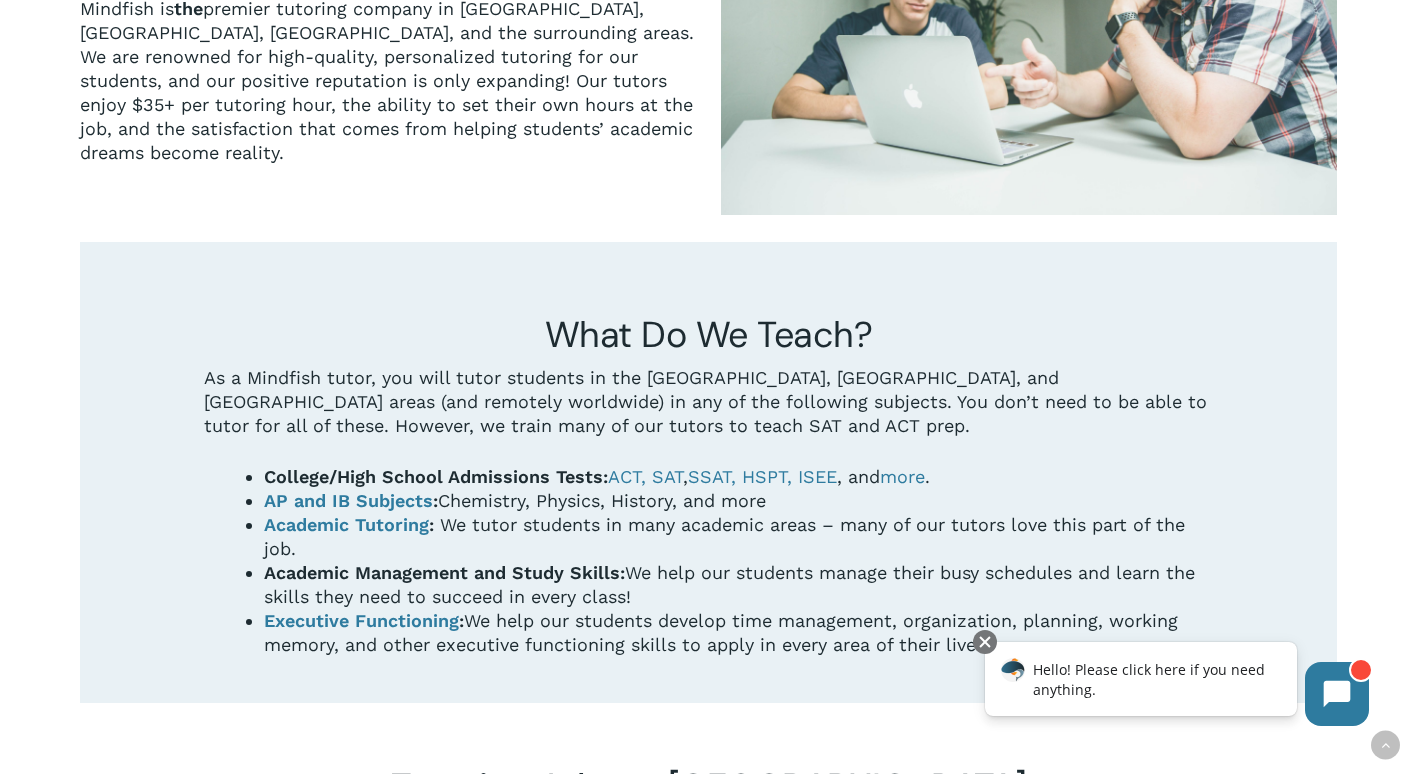 drag, startPoint x: 465, startPoint y: 400, endPoint x: 537, endPoint y: 434, distance: 79.624115 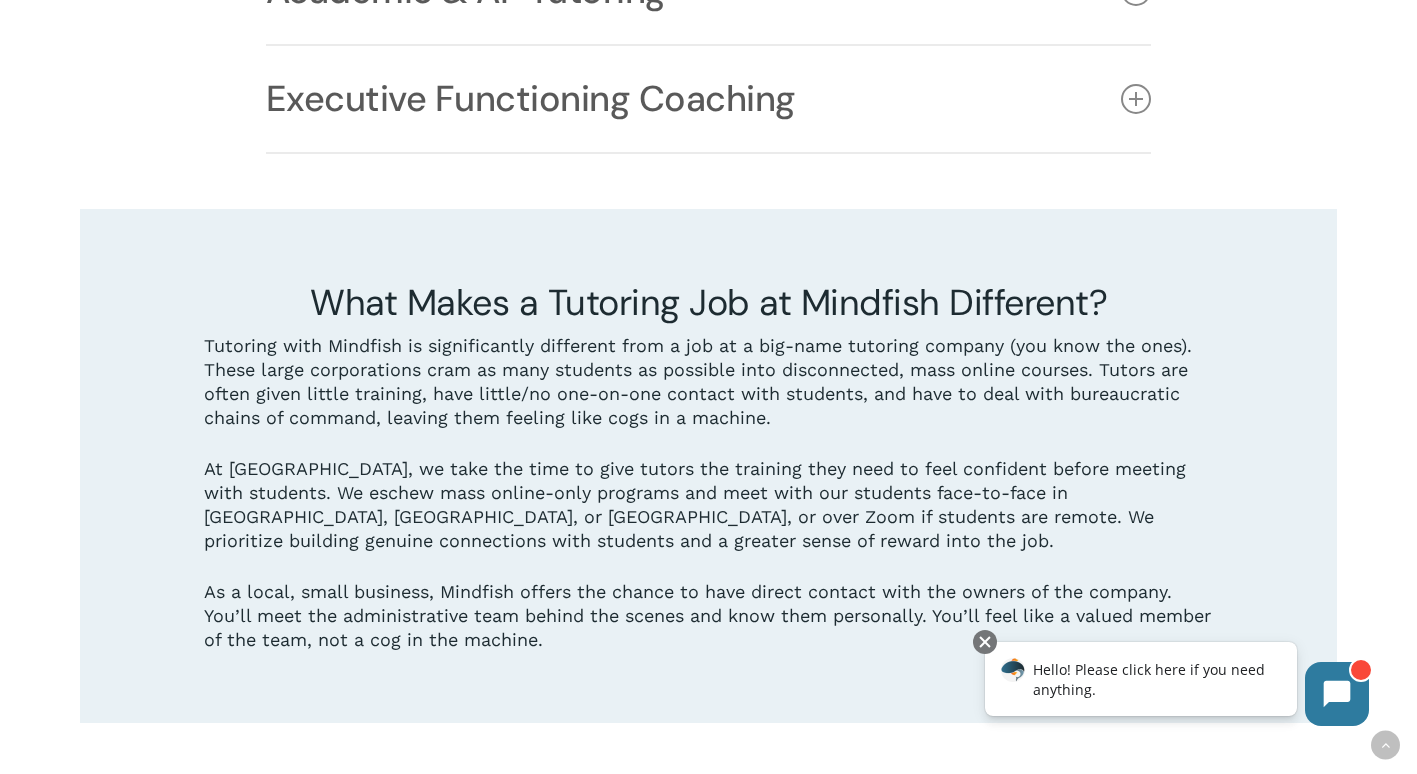 scroll, scrollTop: 1994, scrollLeft: 0, axis: vertical 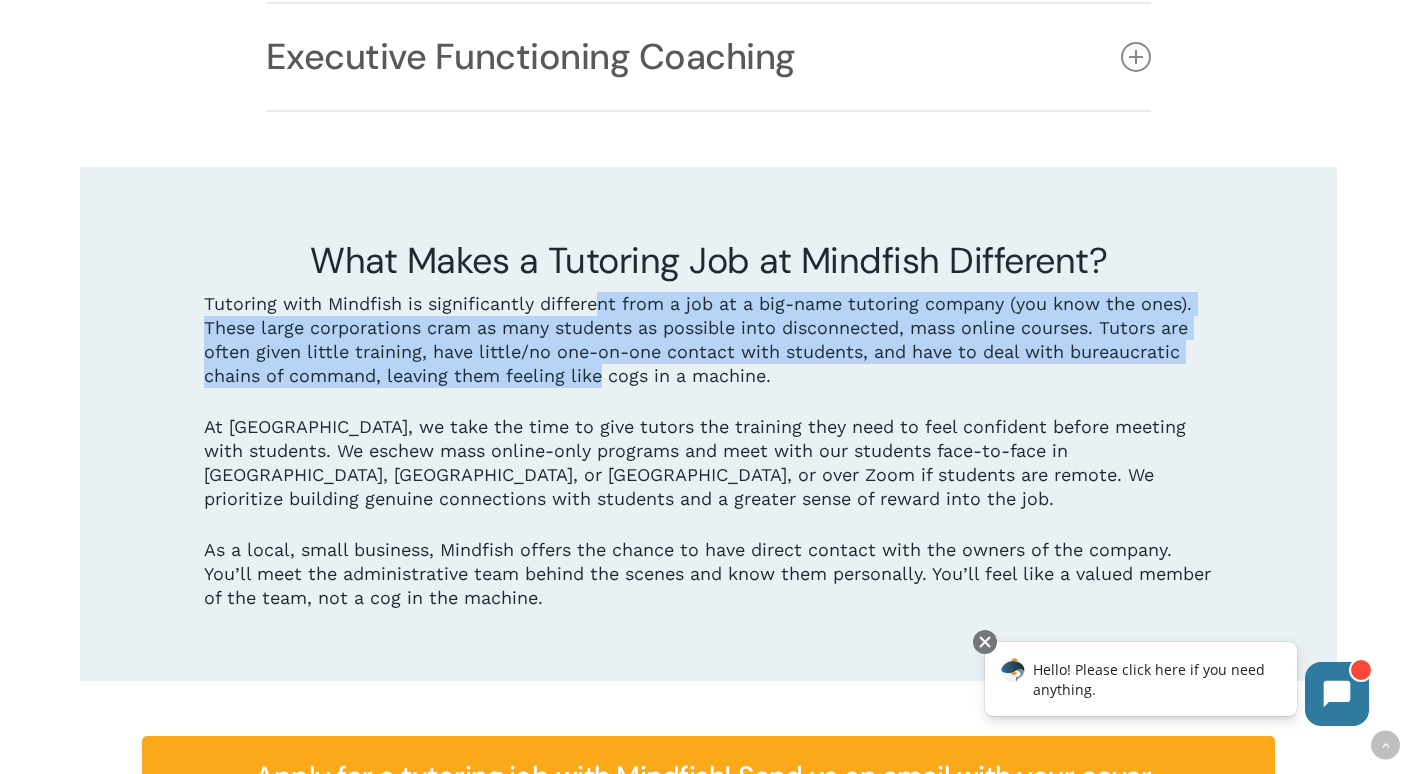 drag, startPoint x: 593, startPoint y: 240, endPoint x: 602, endPoint y: 322, distance: 82.492424 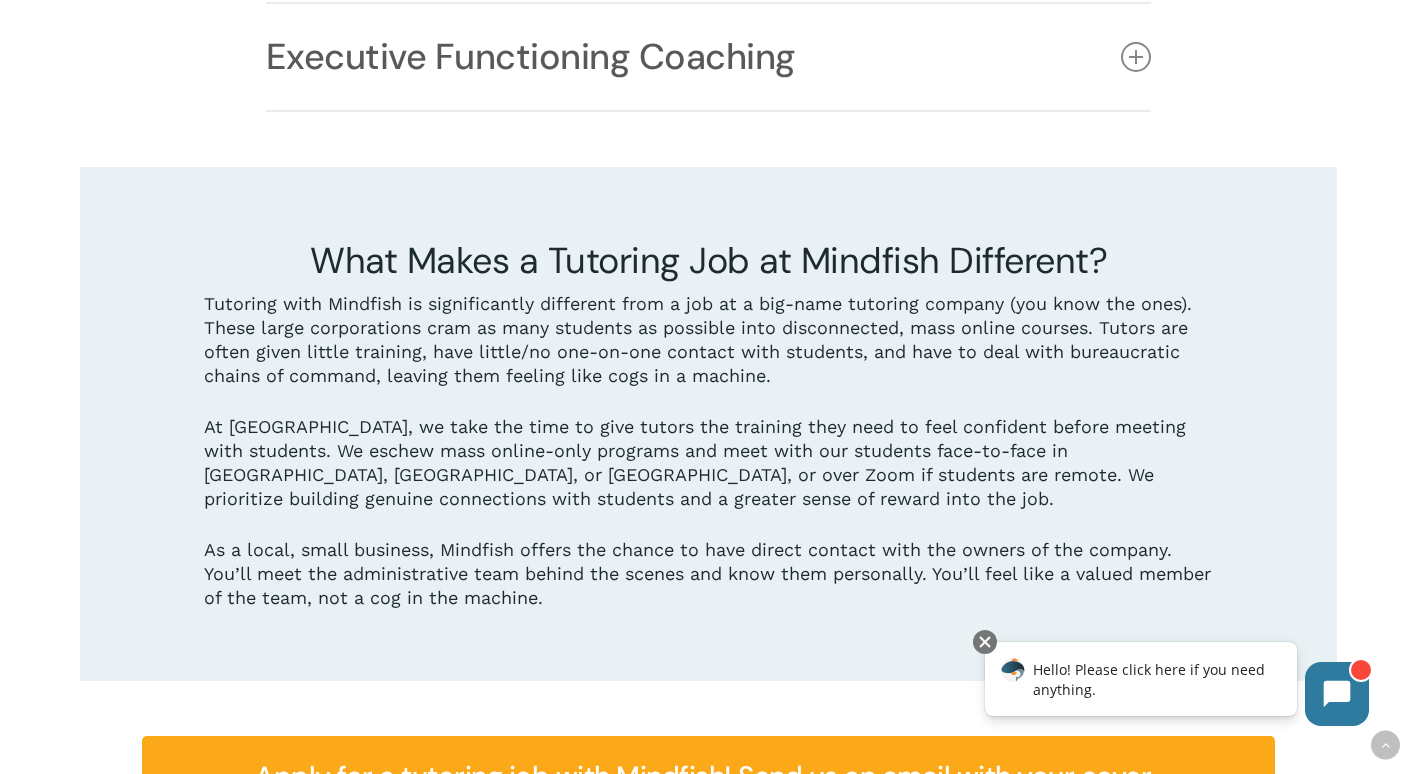 drag, startPoint x: 602, startPoint y: 322, endPoint x: 636, endPoint y: 384, distance: 70.71068 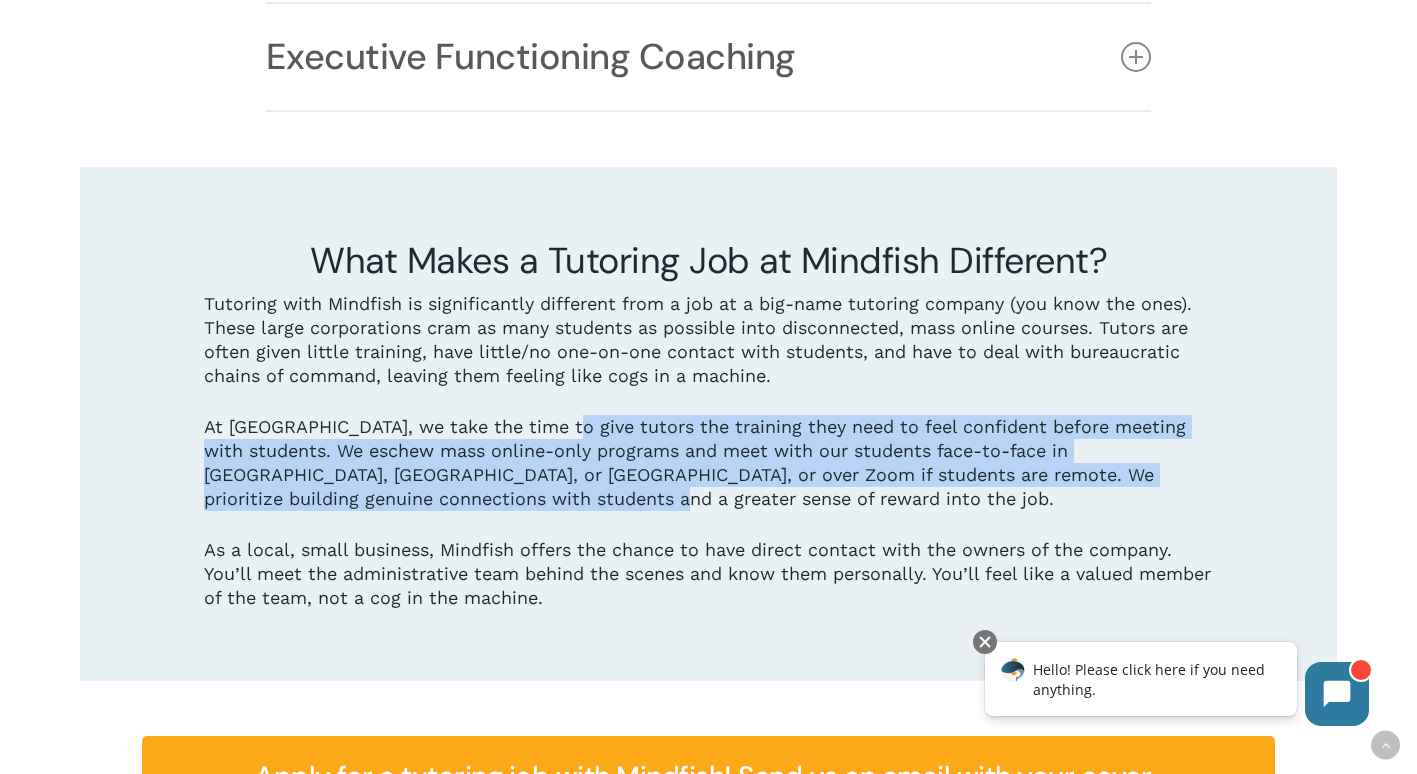drag, startPoint x: 556, startPoint y: 372, endPoint x: 567, endPoint y: 429, distance: 58.0517 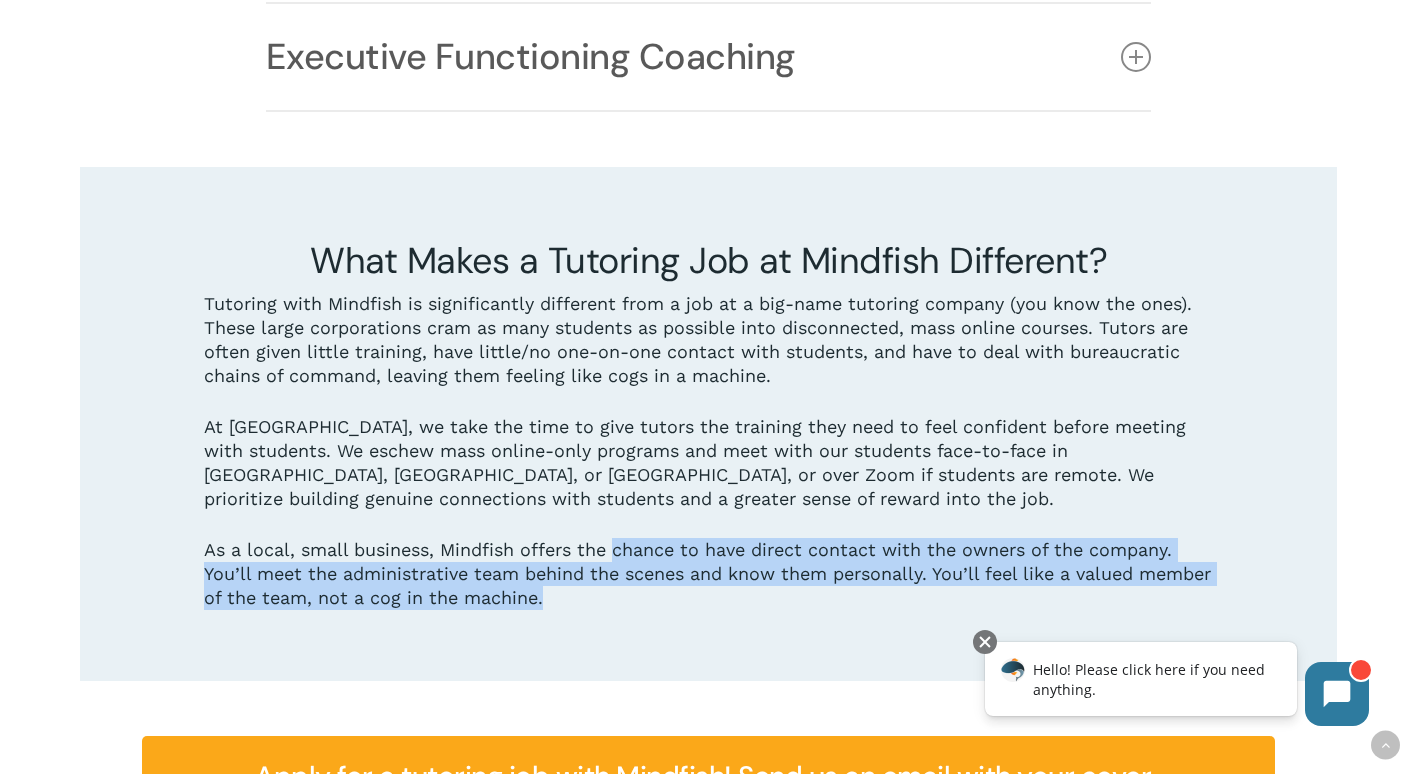 drag, startPoint x: 614, startPoint y: 490, endPoint x: 626, endPoint y: 547, distance: 58.249462 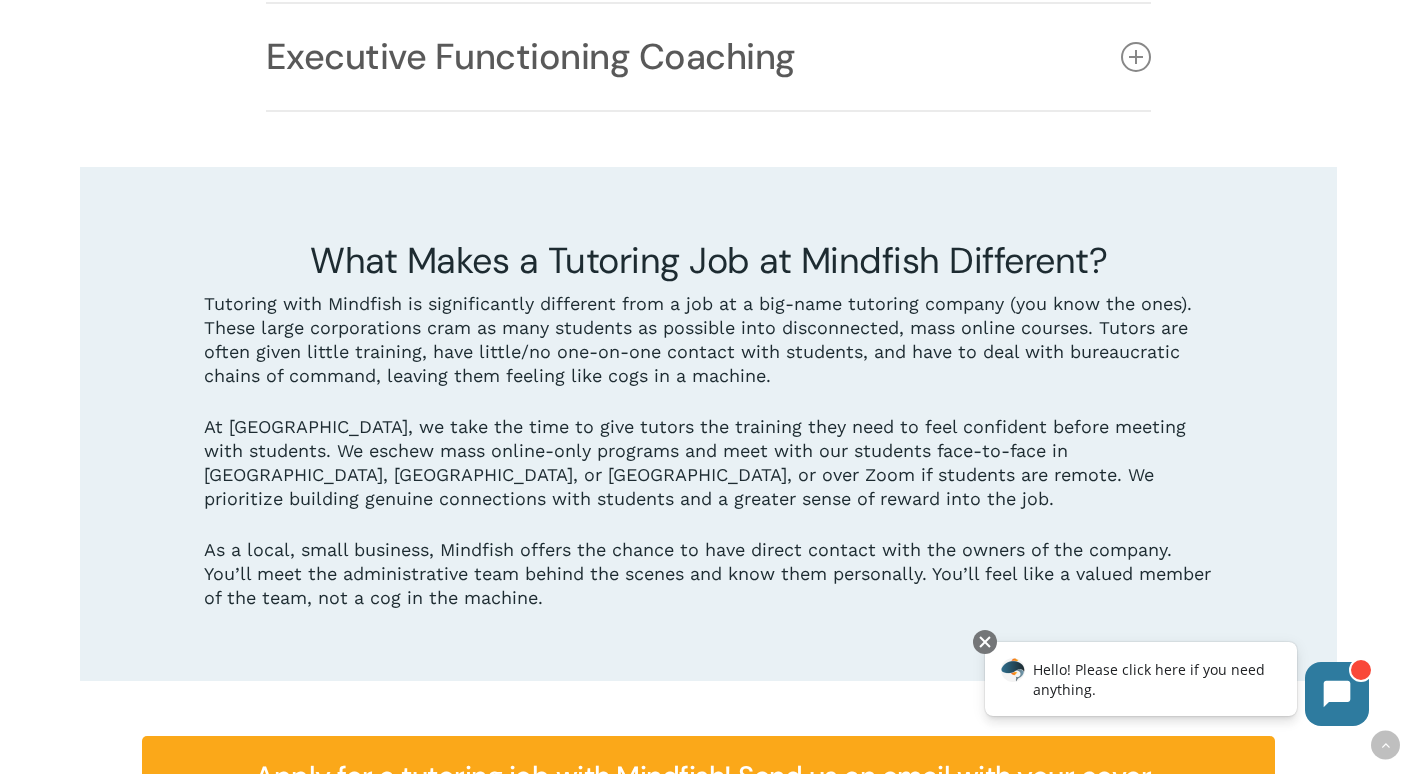 drag, startPoint x: 626, startPoint y: 547, endPoint x: 686, endPoint y: 588, distance: 72.67049 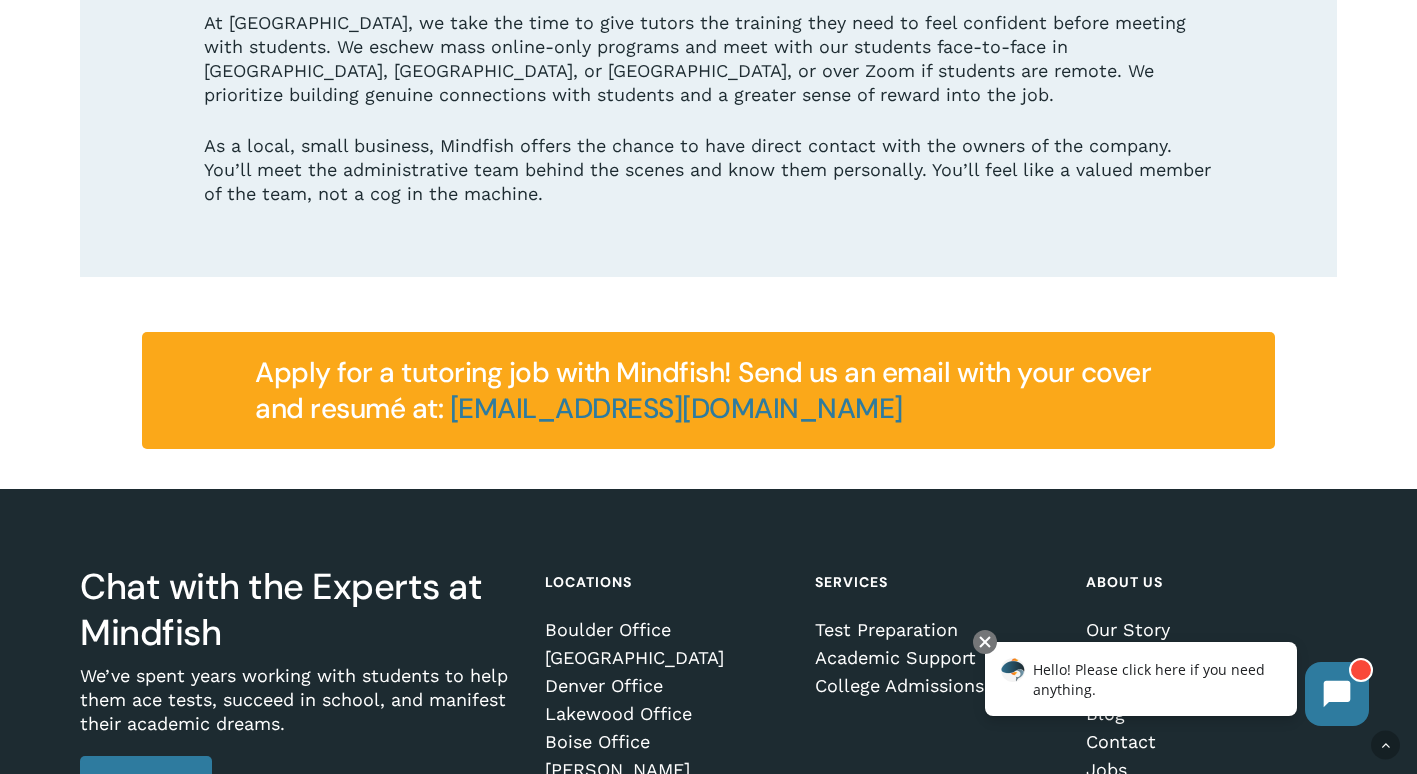 scroll, scrollTop: 2547, scrollLeft: 0, axis: vertical 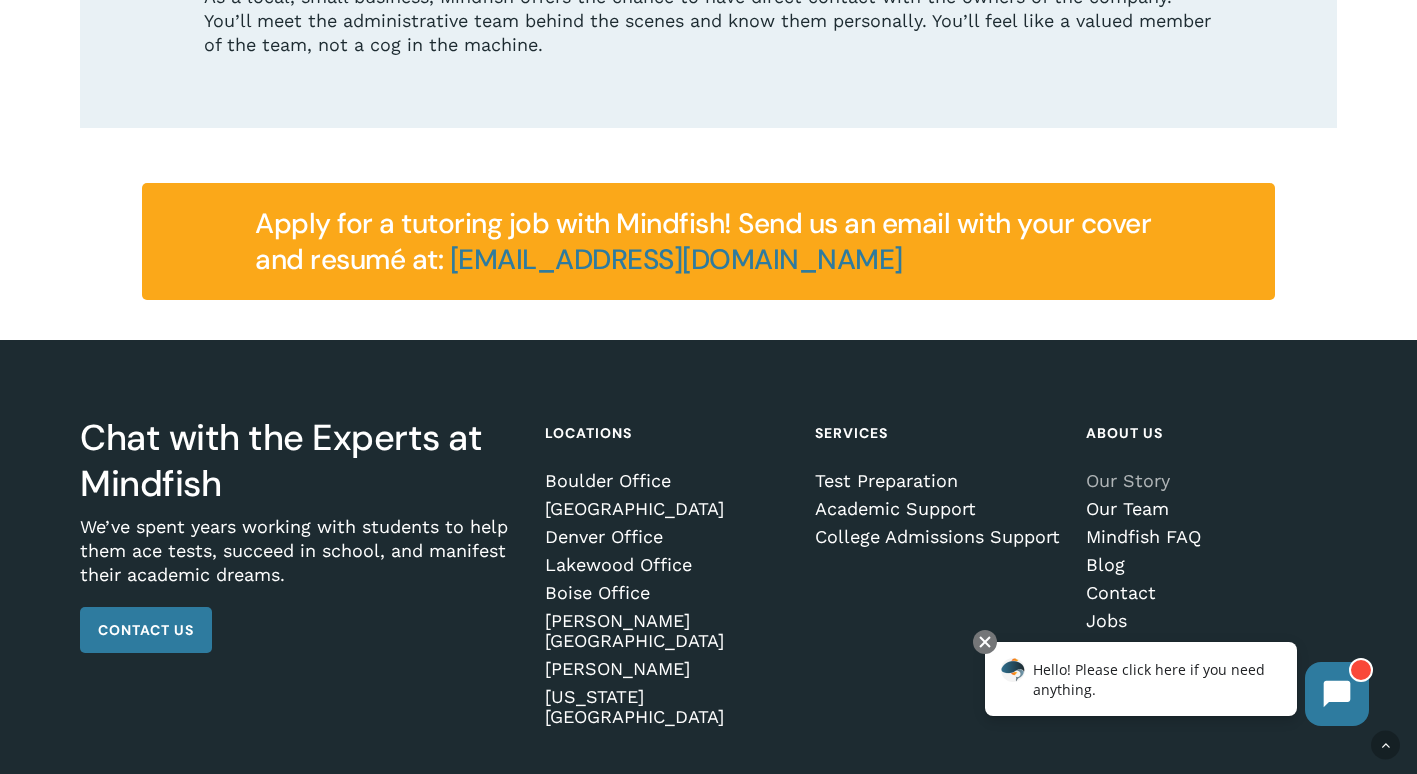 click on "Our Story" at bounding box center (1208, 481) 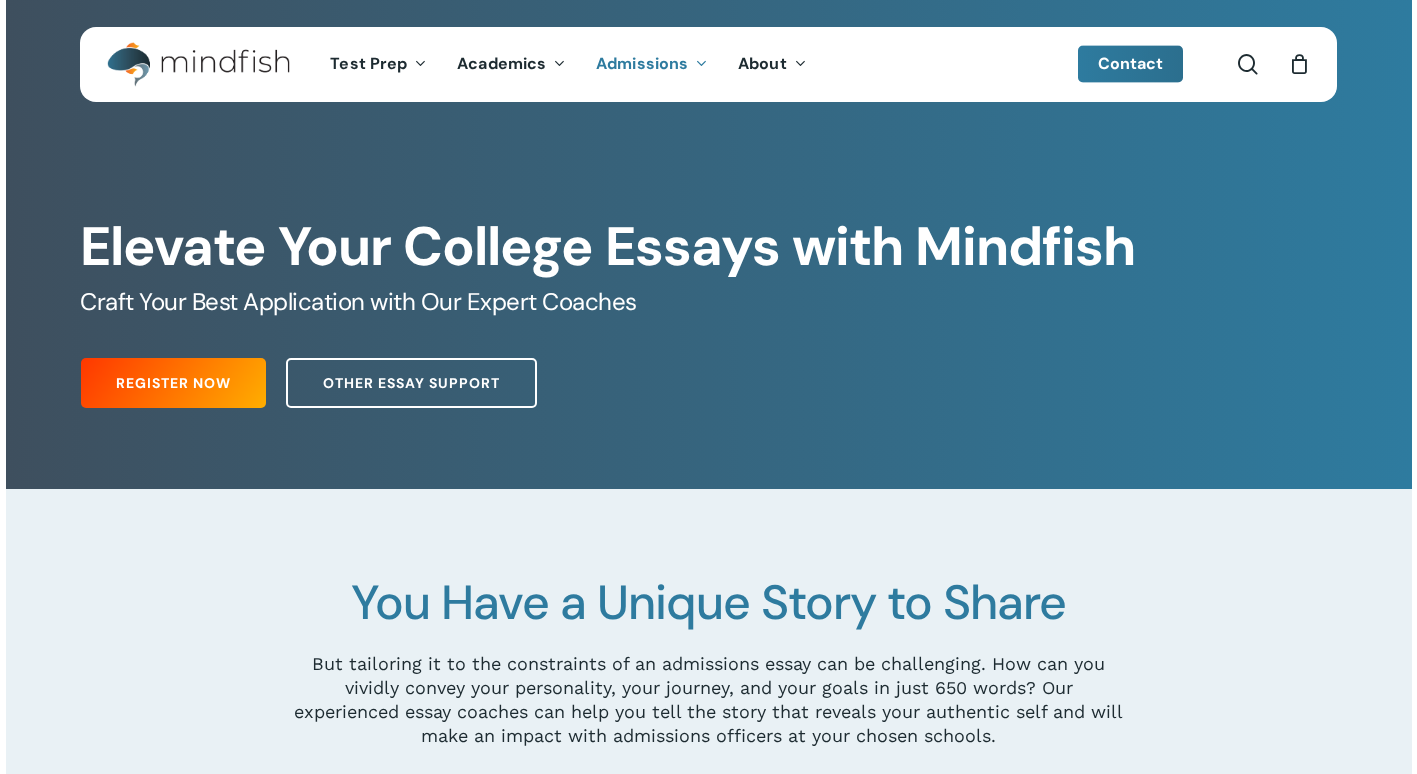 scroll, scrollTop: 0, scrollLeft: 0, axis: both 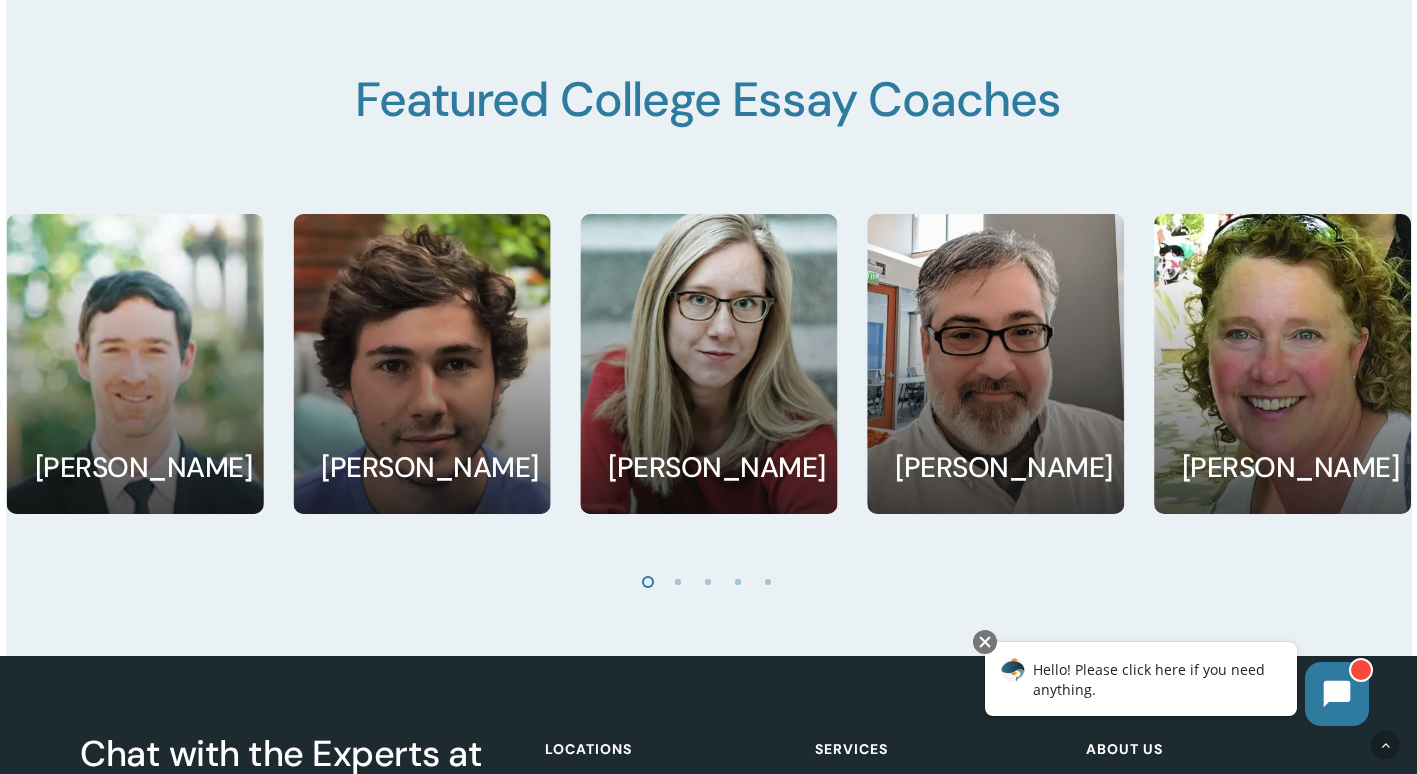 click at bounding box center [679, 581] 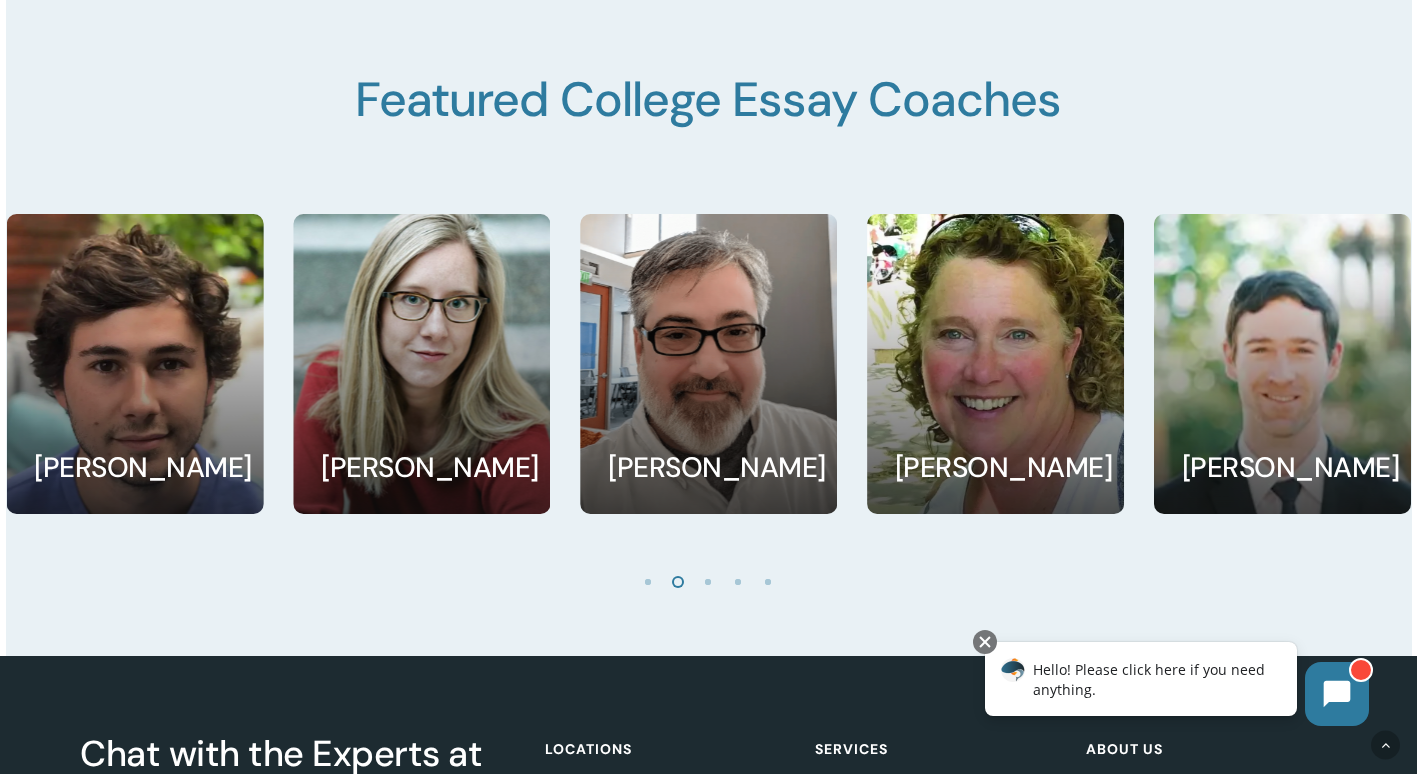 click at bounding box center (709, 581) 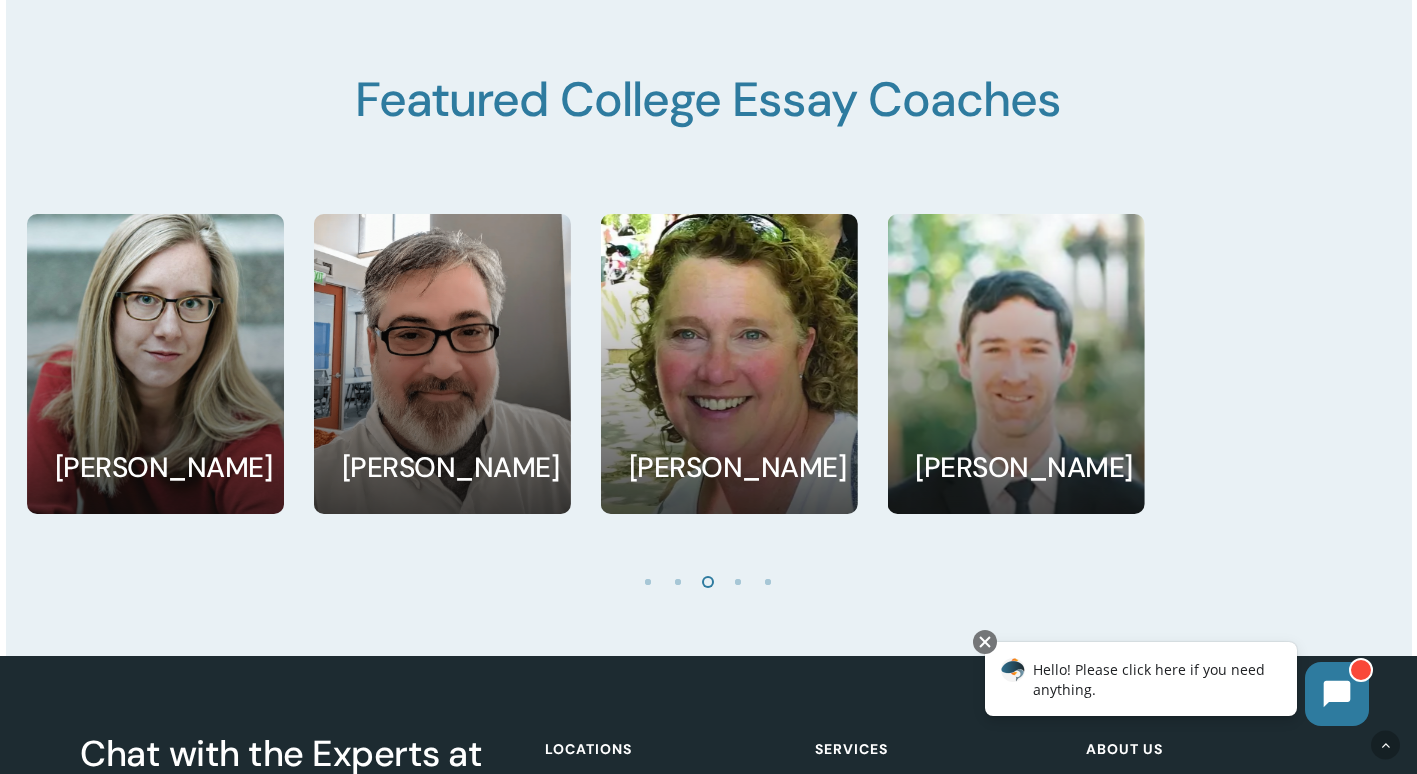 click at bounding box center (739, 581) 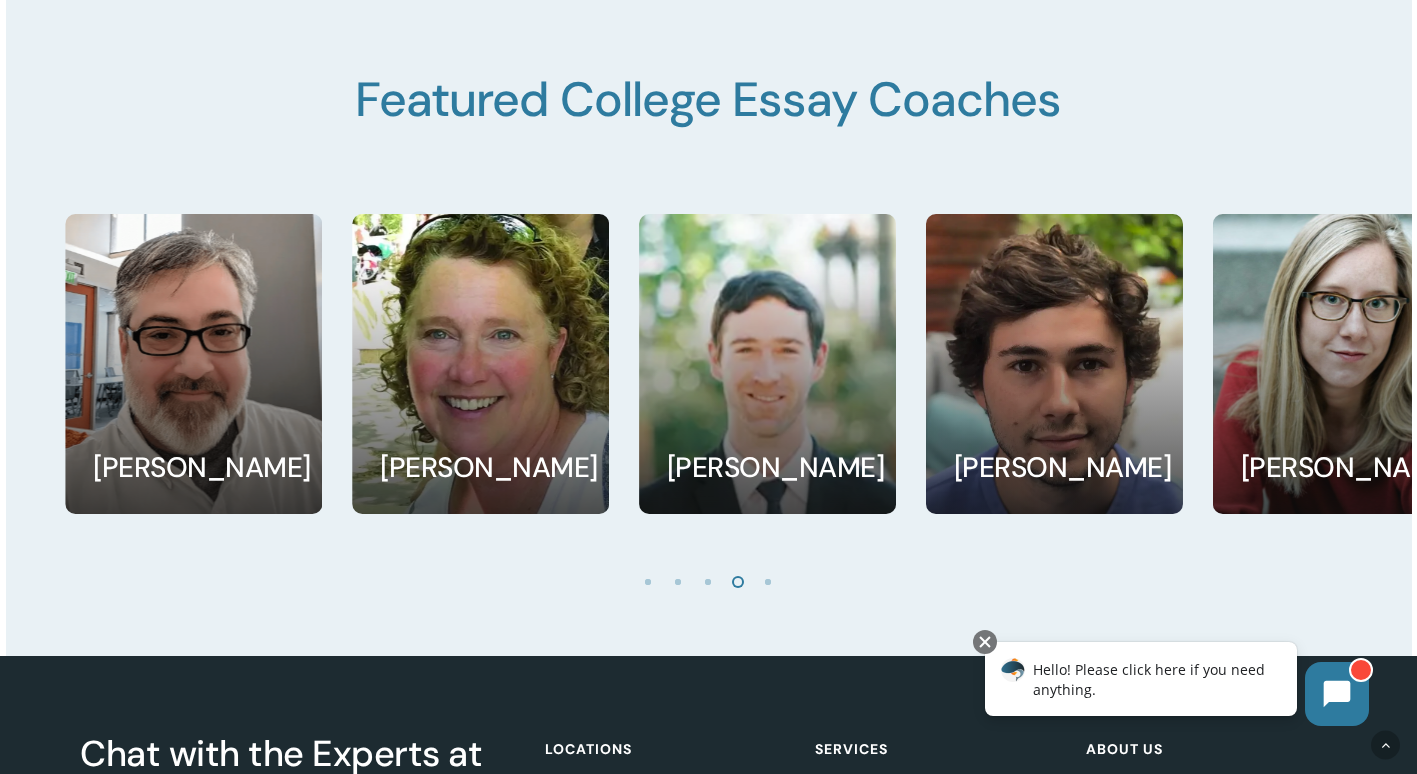 click at bounding box center [769, 581] 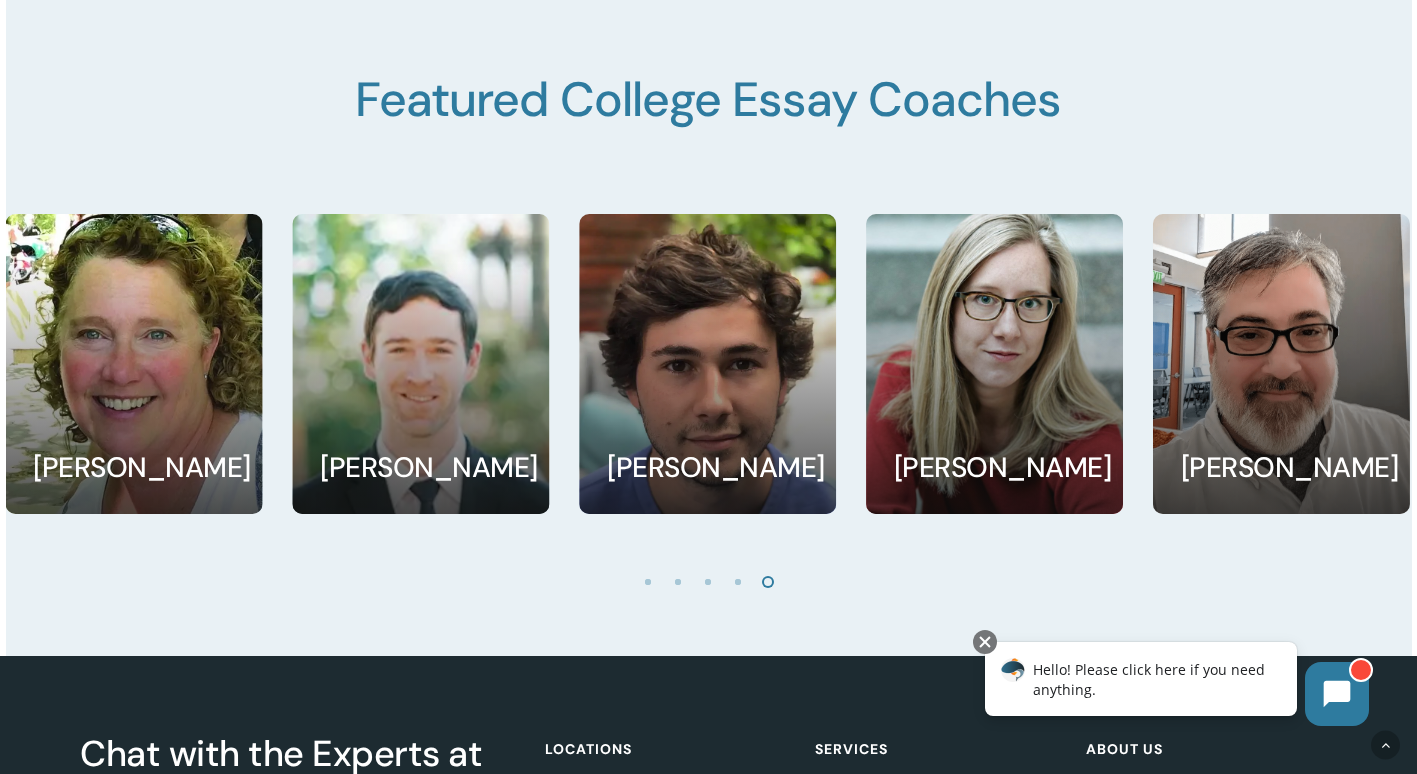 click at bounding box center (739, 581) 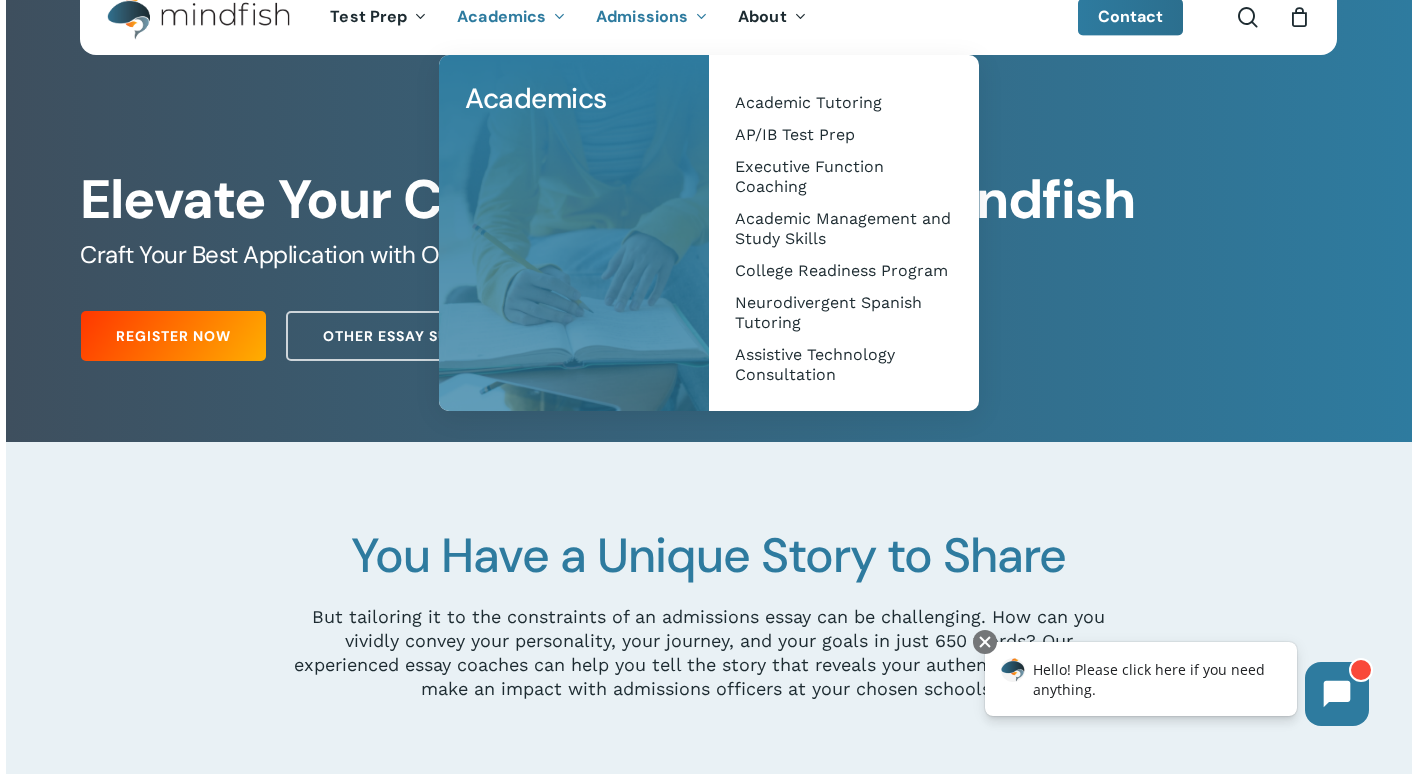 scroll, scrollTop: 0, scrollLeft: 0, axis: both 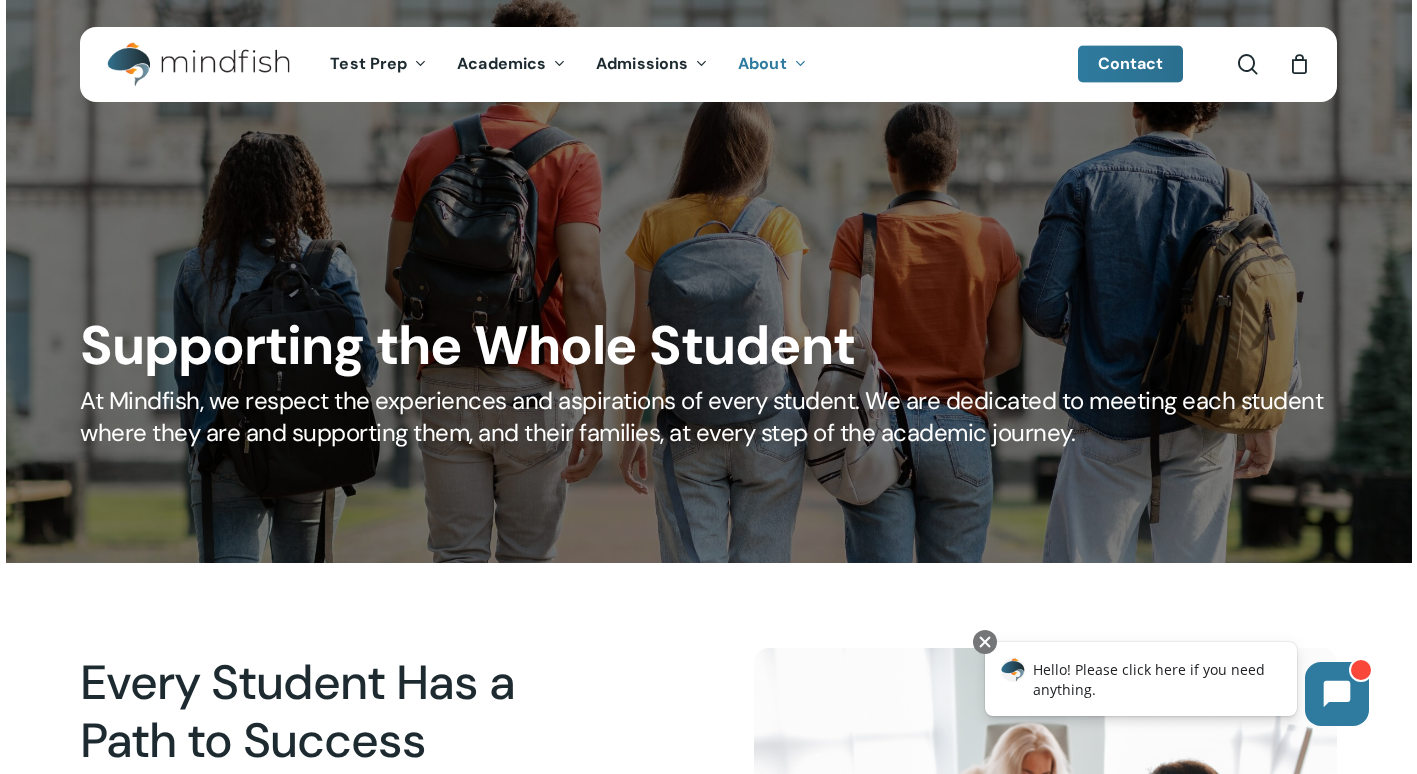 click at bounding box center [188, 64] 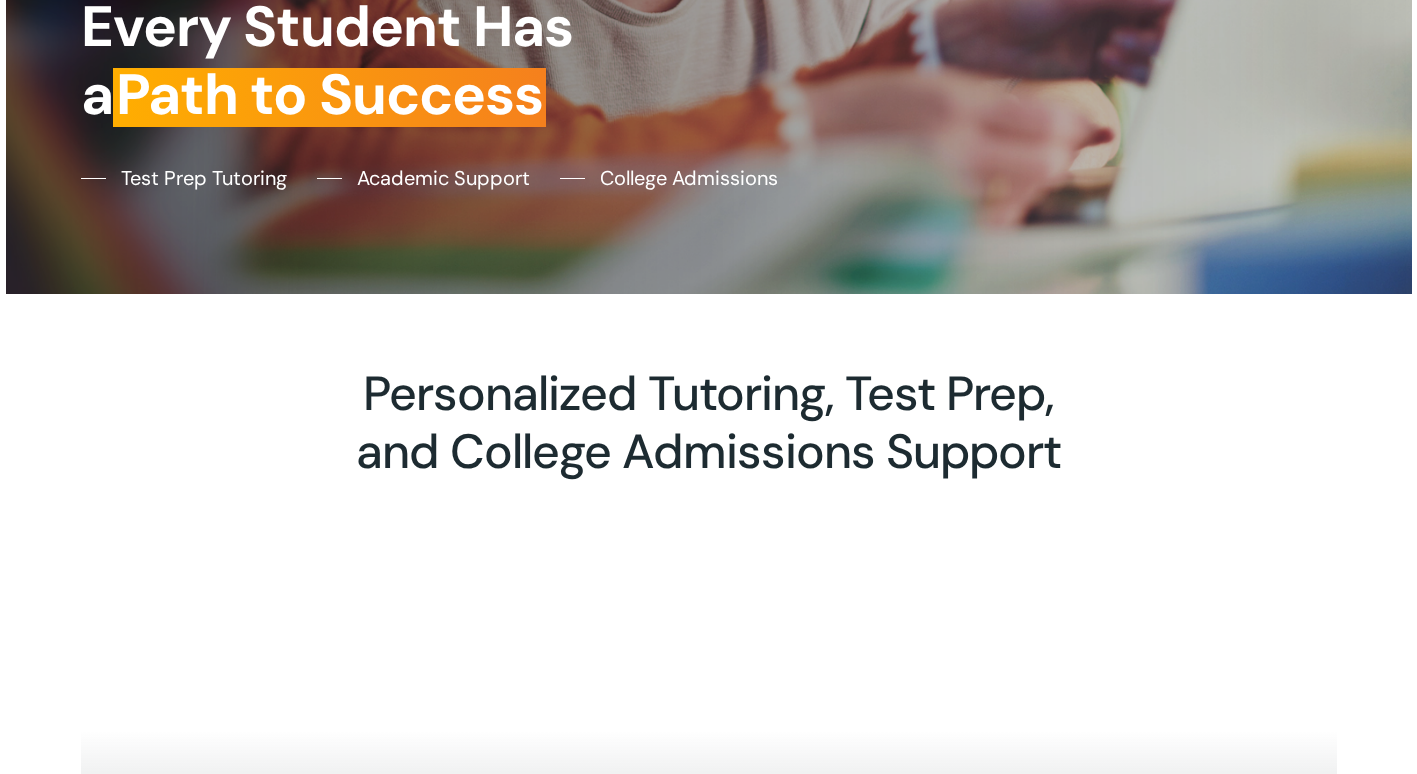 scroll, scrollTop: 479, scrollLeft: 0, axis: vertical 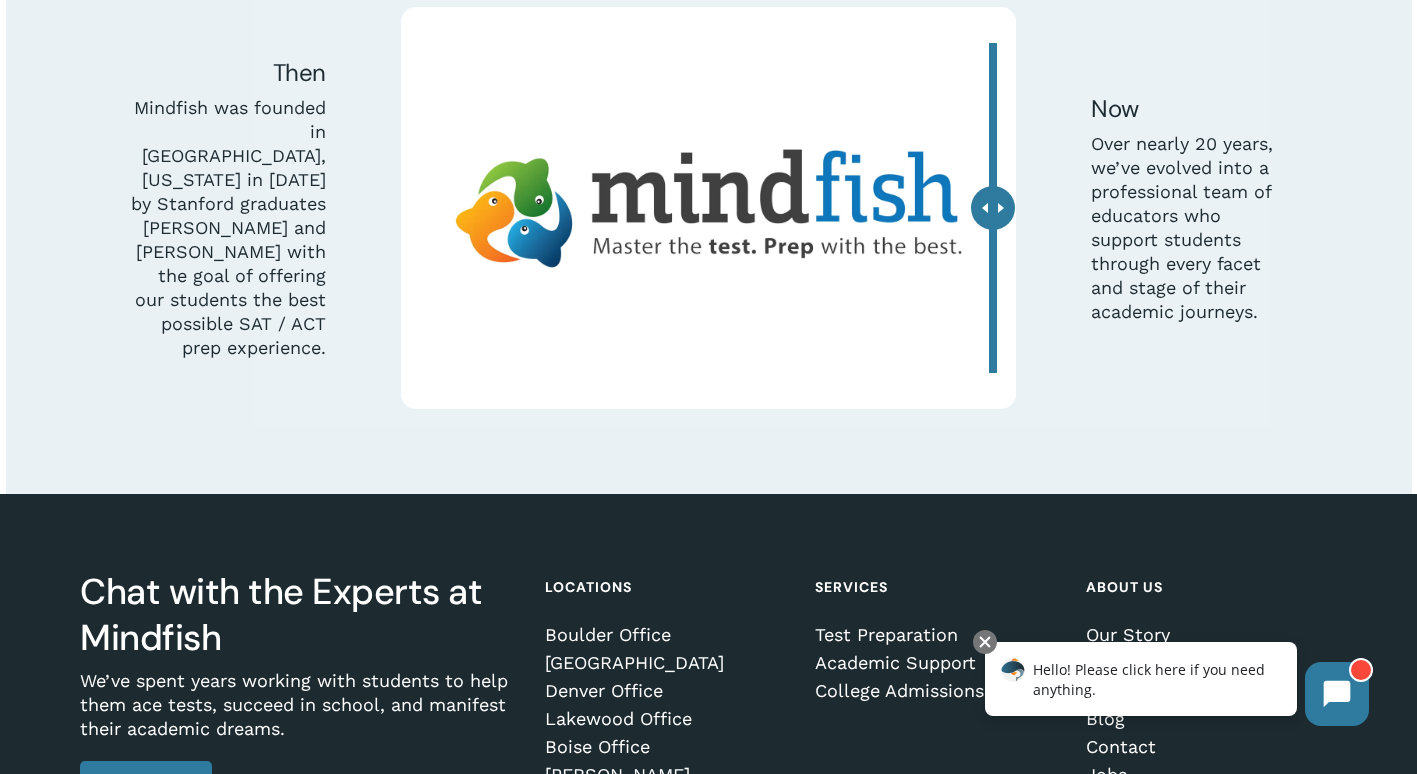 drag, startPoint x: 696, startPoint y: 223, endPoint x: 1046, endPoint y: 270, distance: 353.1416 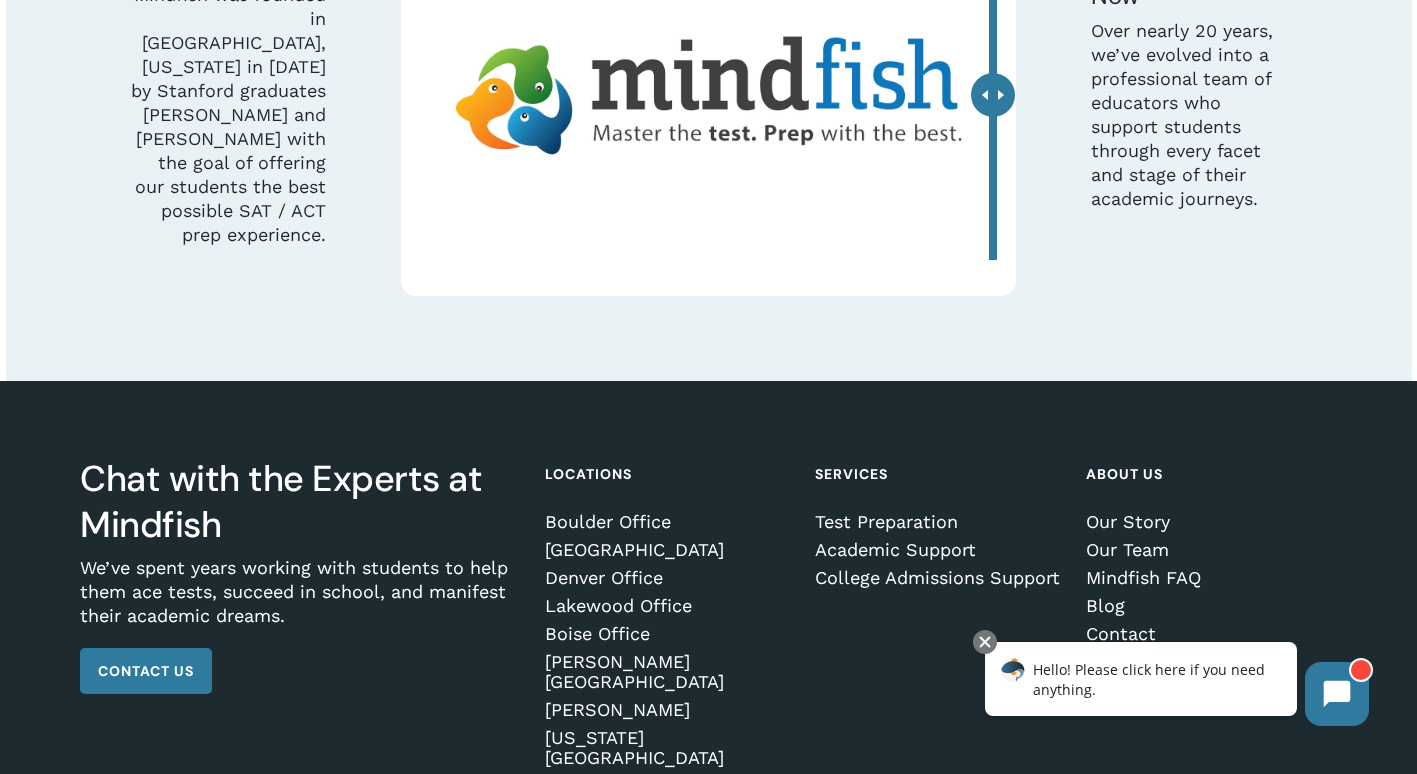 scroll, scrollTop: 5783, scrollLeft: 0, axis: vertical 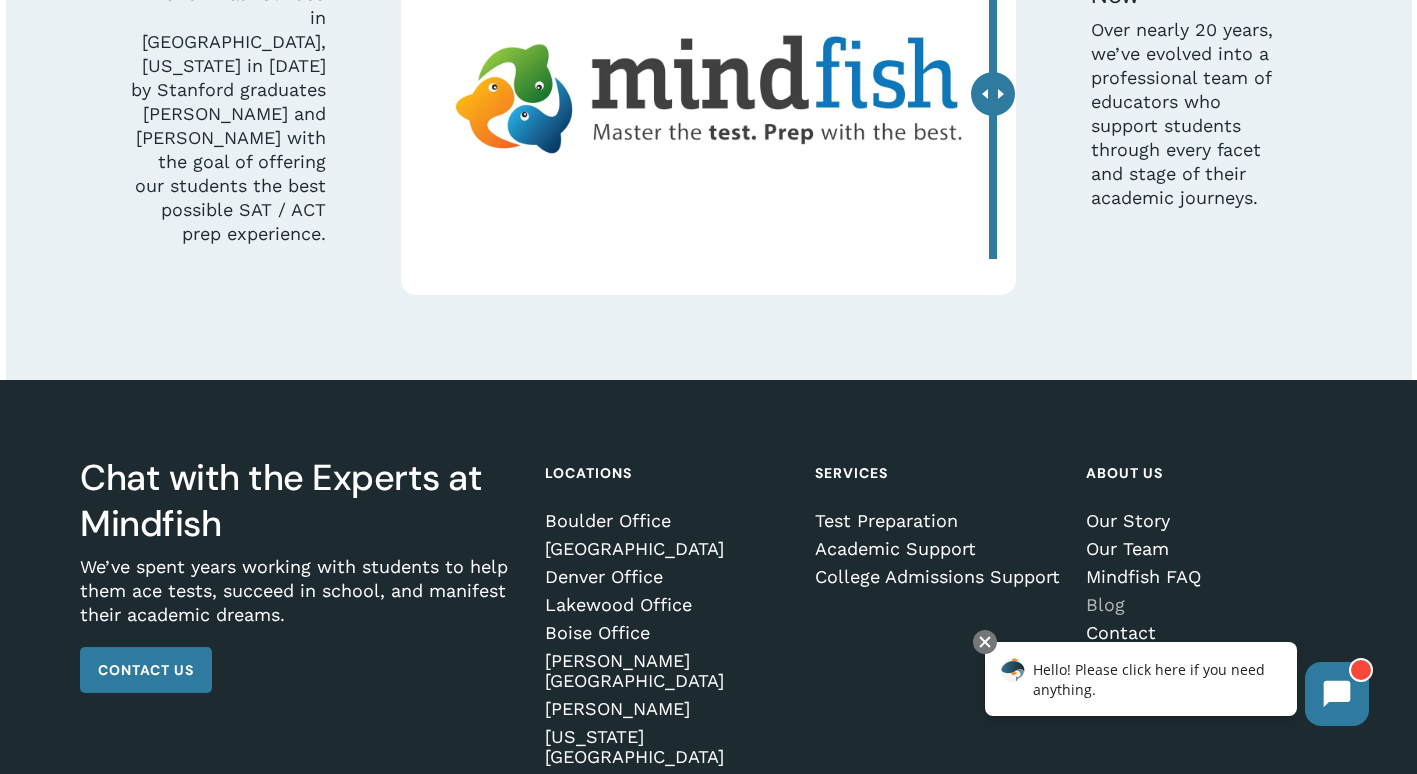 click on "Blog" at bounding box center [1208, 605] 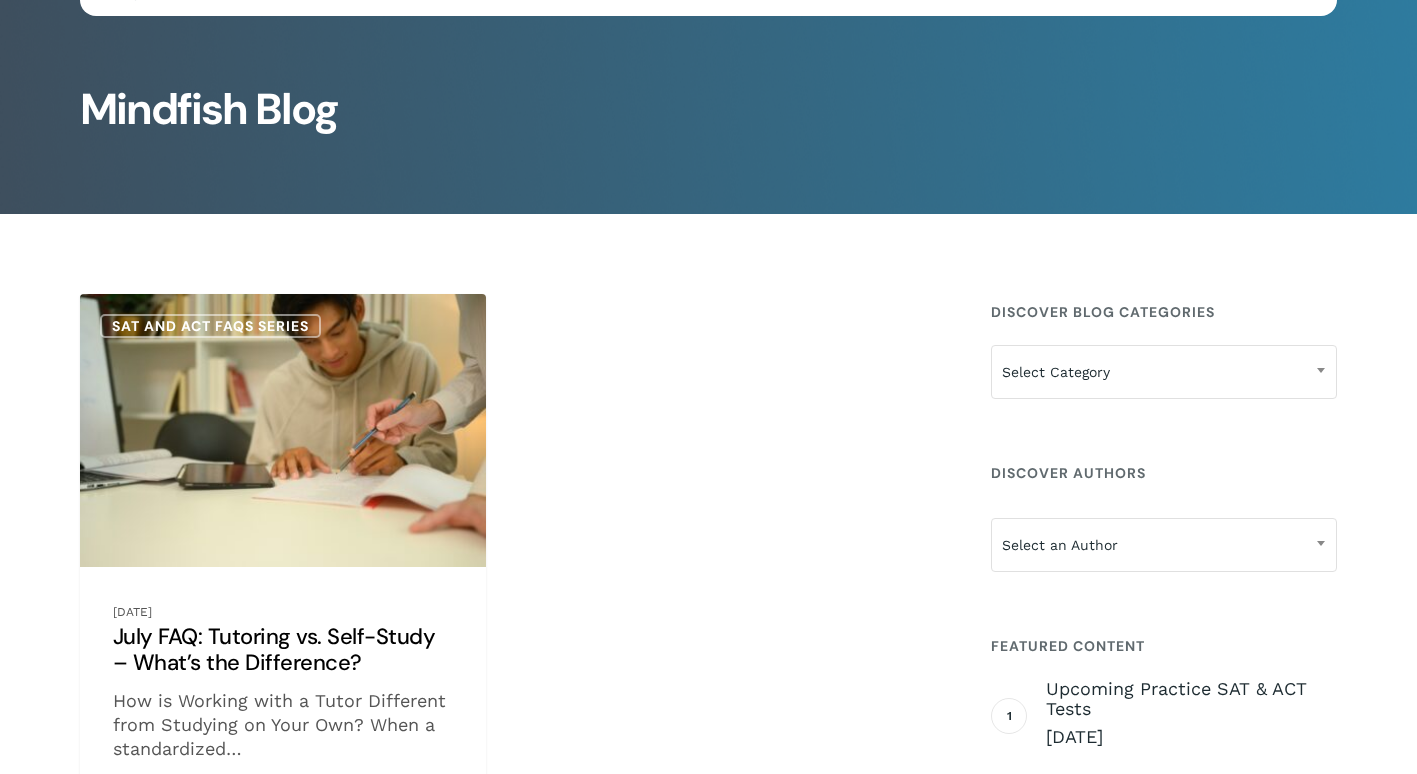 scroll, scrollTop: 103, scrollLeft: 0, axis: vertical 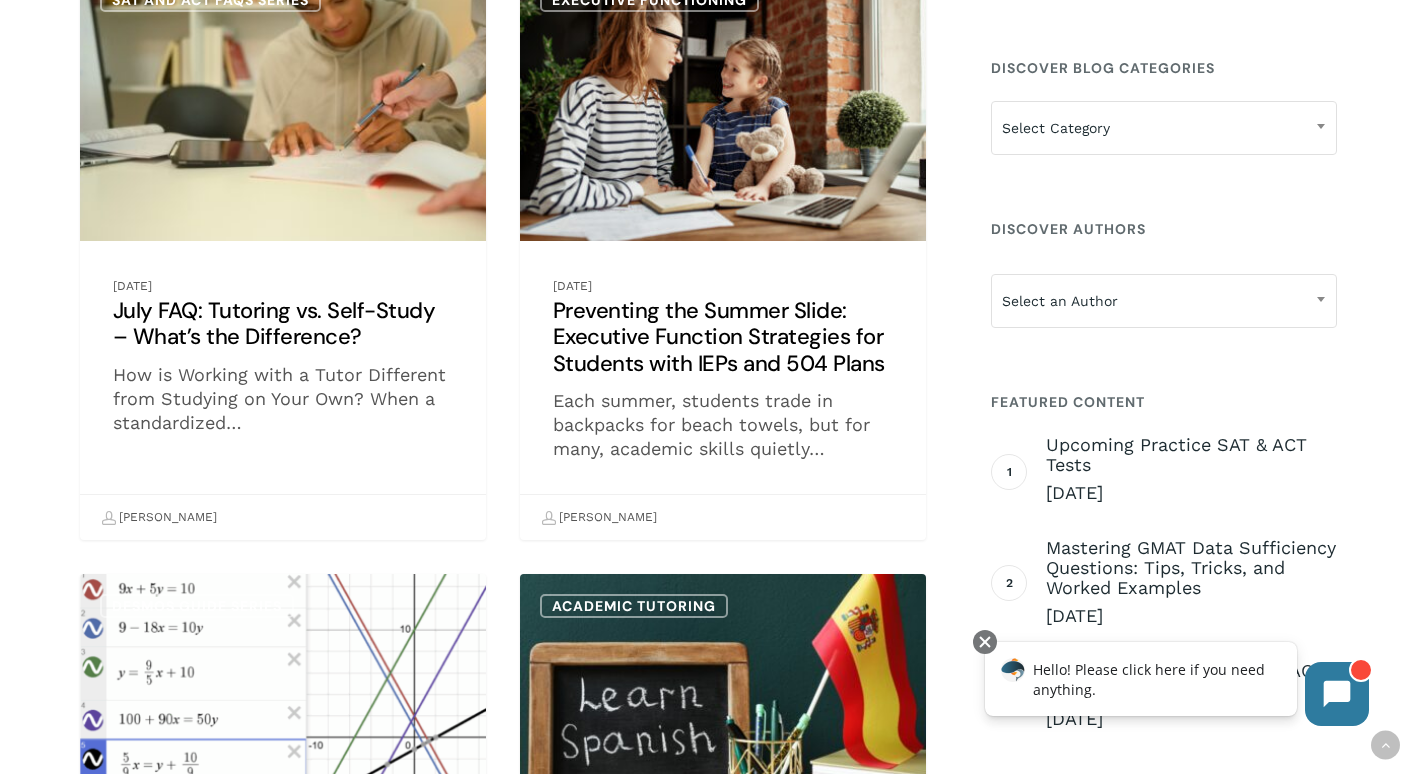 click on "July FAQ: Tutoring vs. Self-Study – What’s the Difference?" at bounding box center (283, 254) 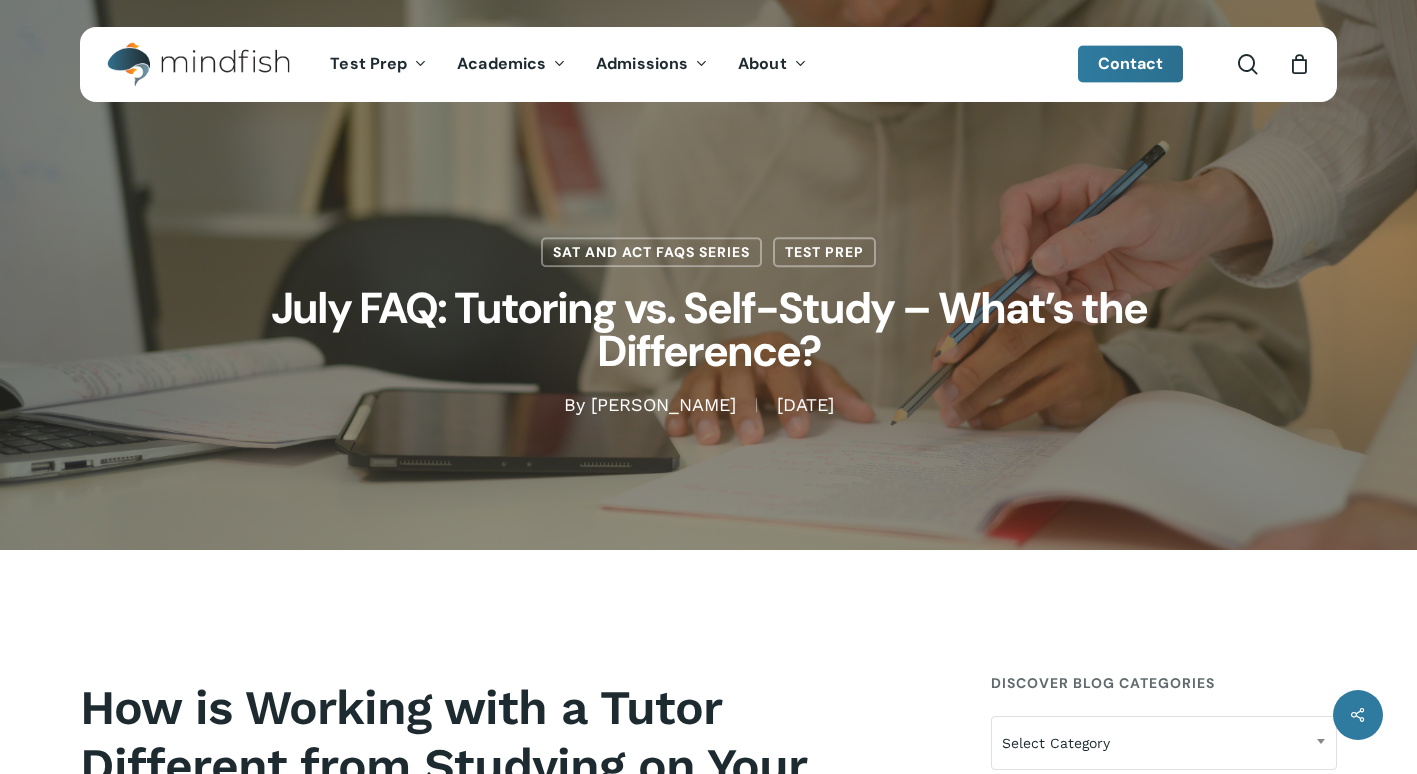 scroll, scrollTop: 454, scrollLeft: 0, axis: vertical 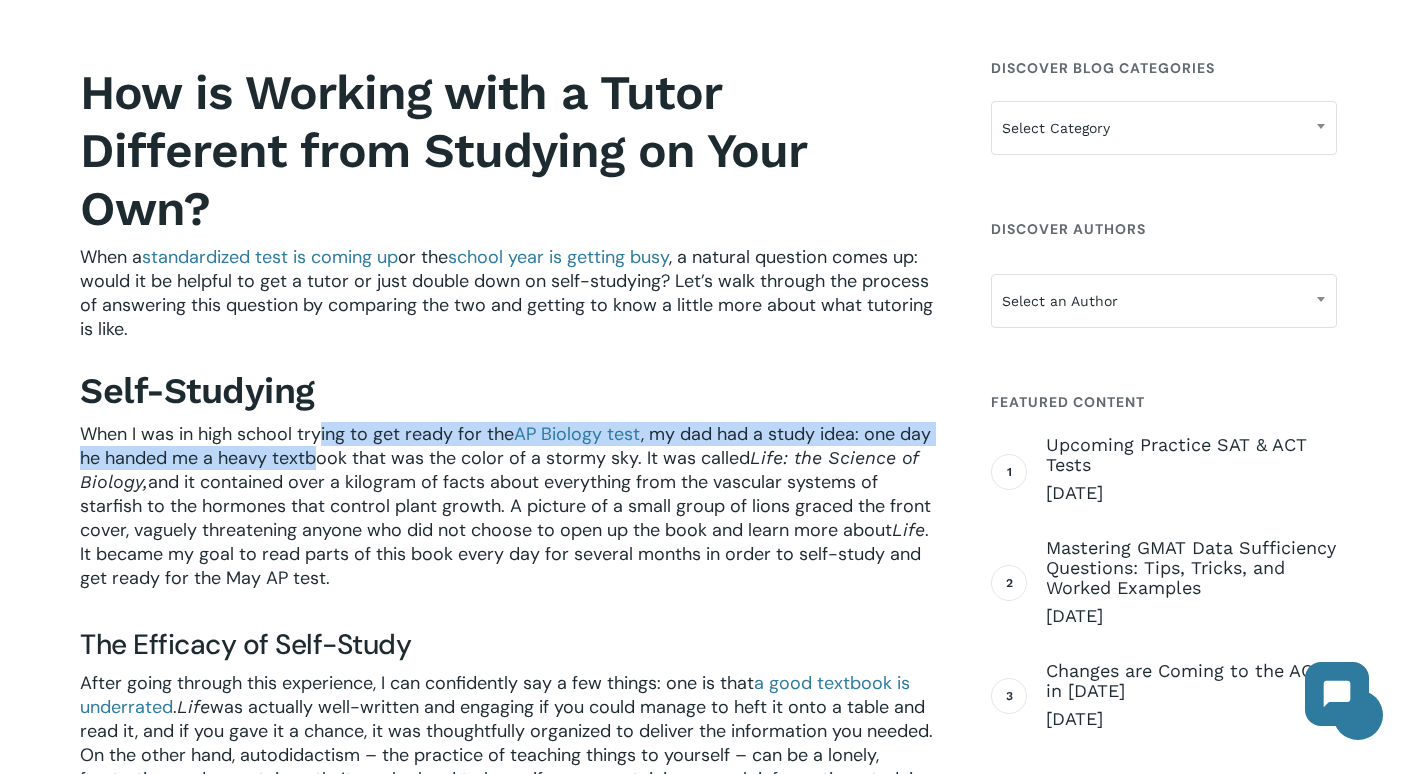 drag, startPoint x: 321, startPoint y: 375, endPoint x: 319, endPoint y: 436, distance: 61.03278 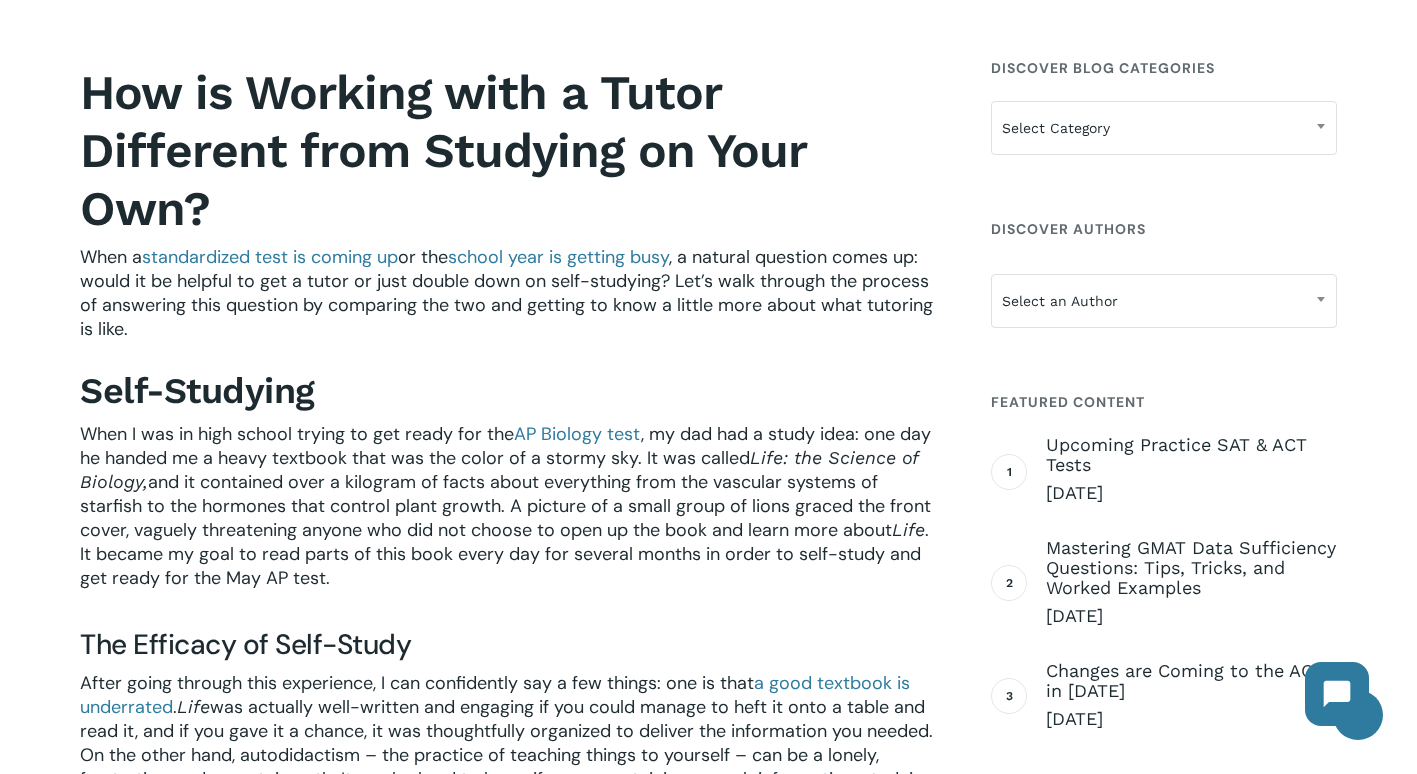 drag, startPoint x: 319, startPoint y: 436, endPoint x: 350, endPoint y: 459, distance: 38.600517 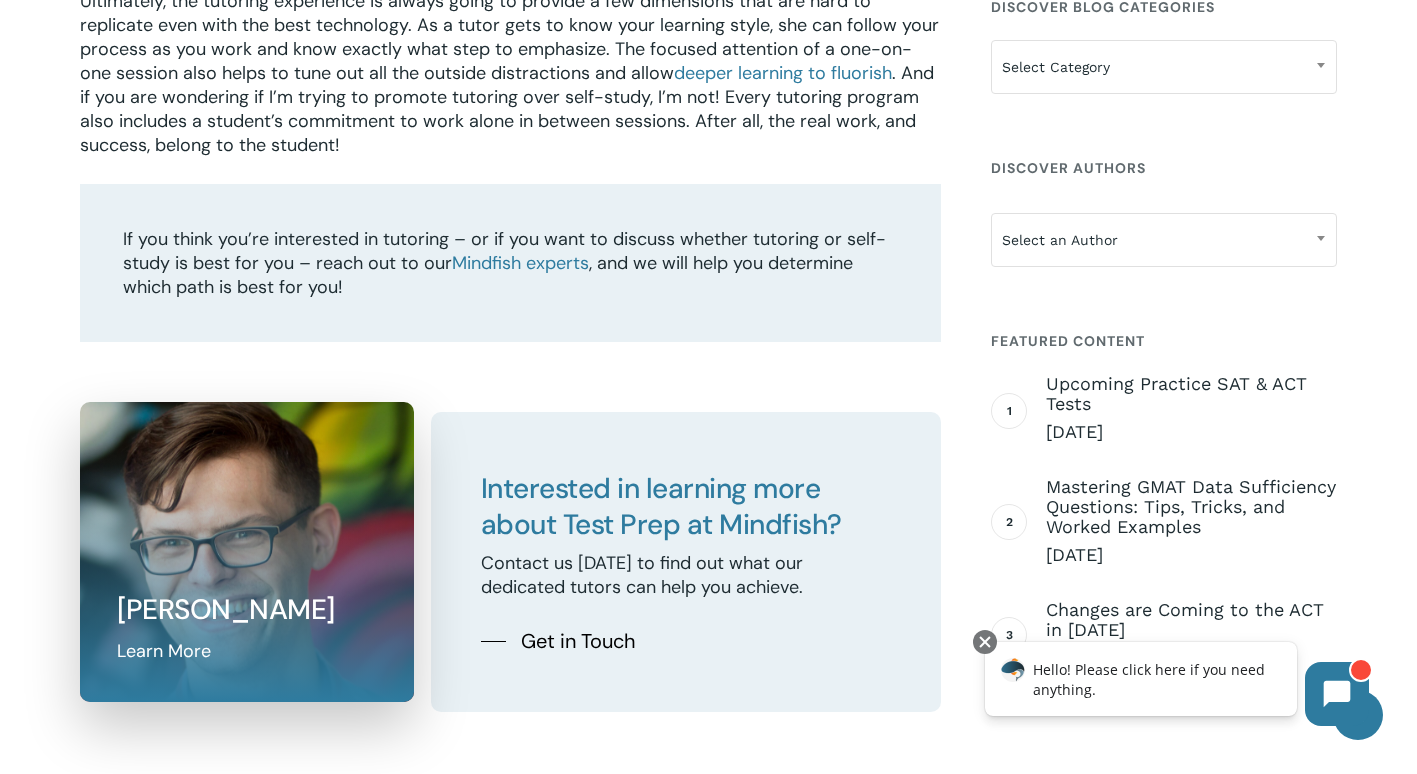 scroll, scrollTop: 2448, scrollLeft: 0, axis: vertical 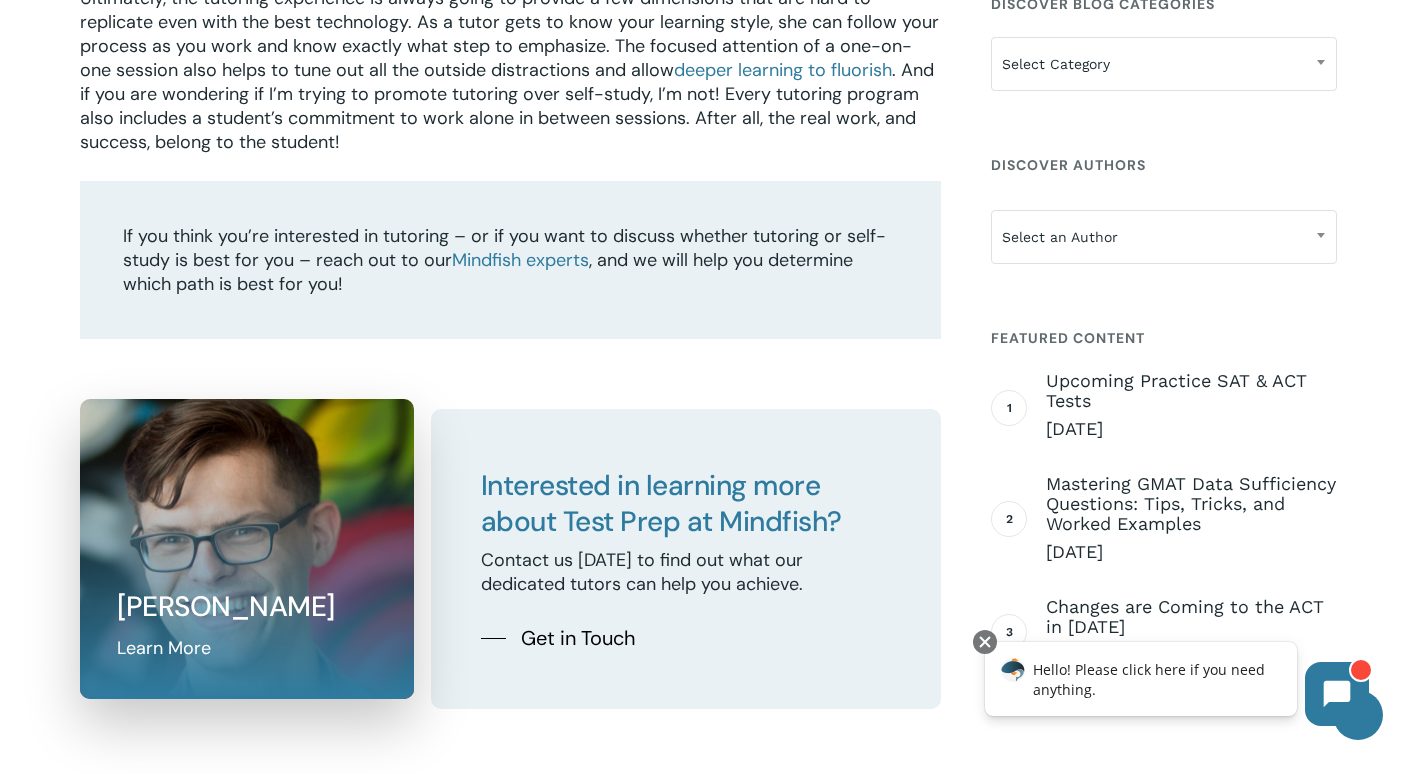 click at bounding box center [247, 549] 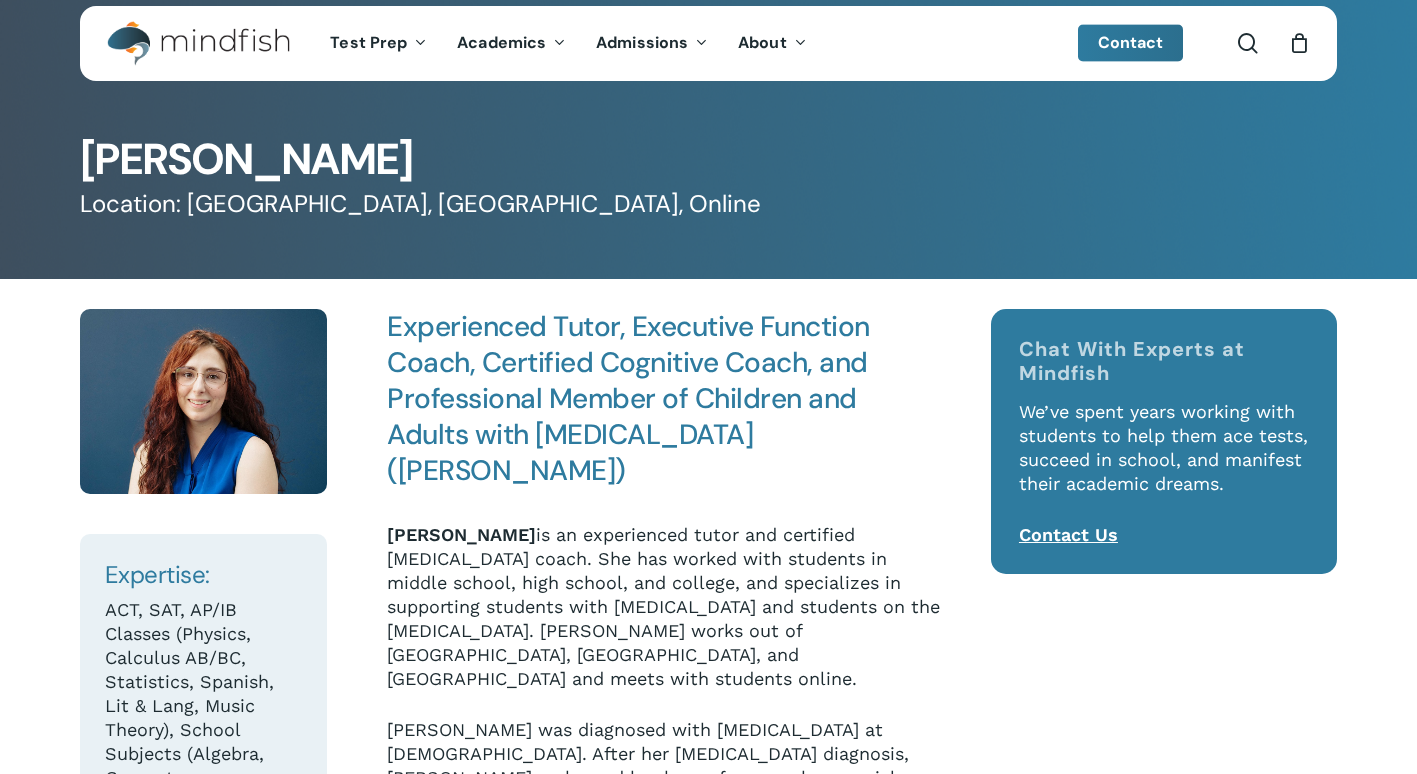 scroll, scrollTop: 24, scrollLeft: 0, axis: vertical 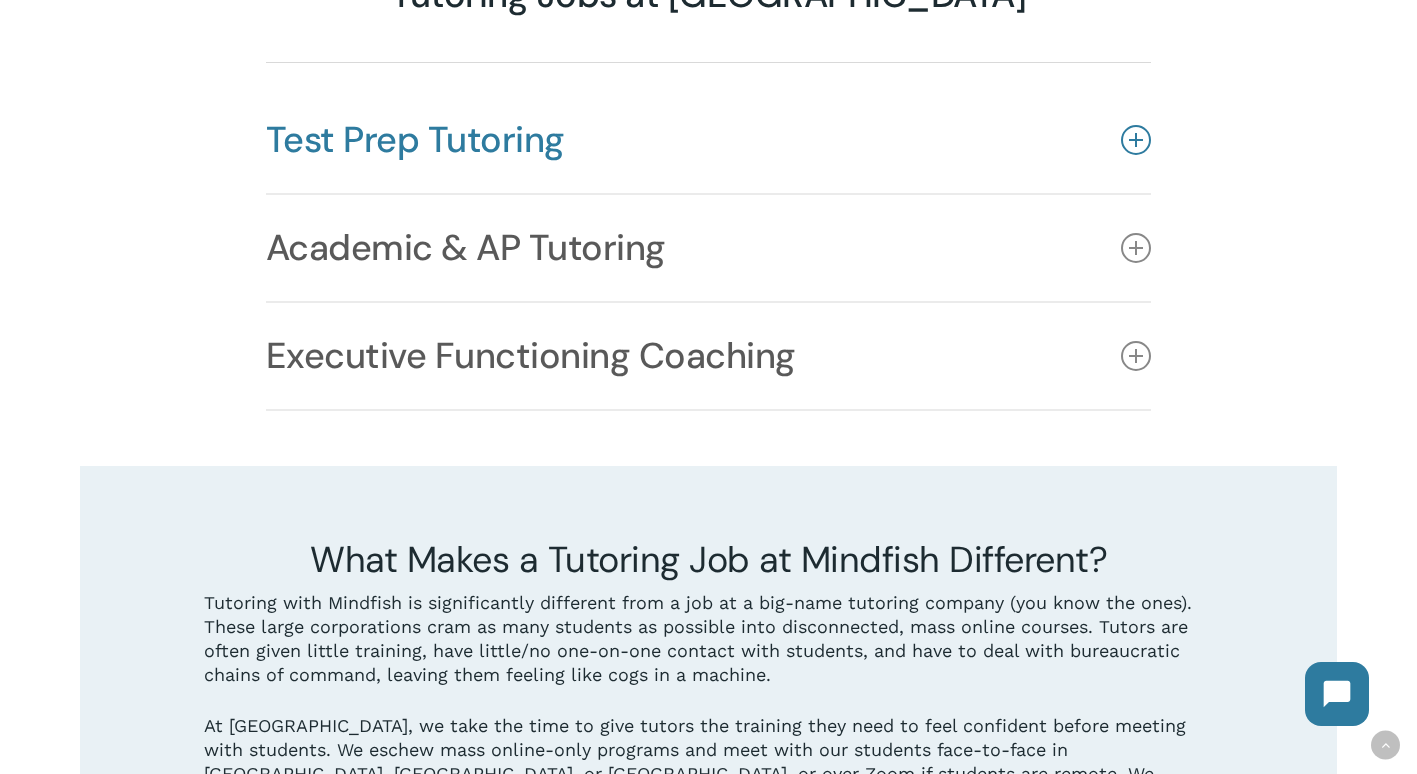 click on "Test Prep Tutoring" at bounding box center (708, 140) 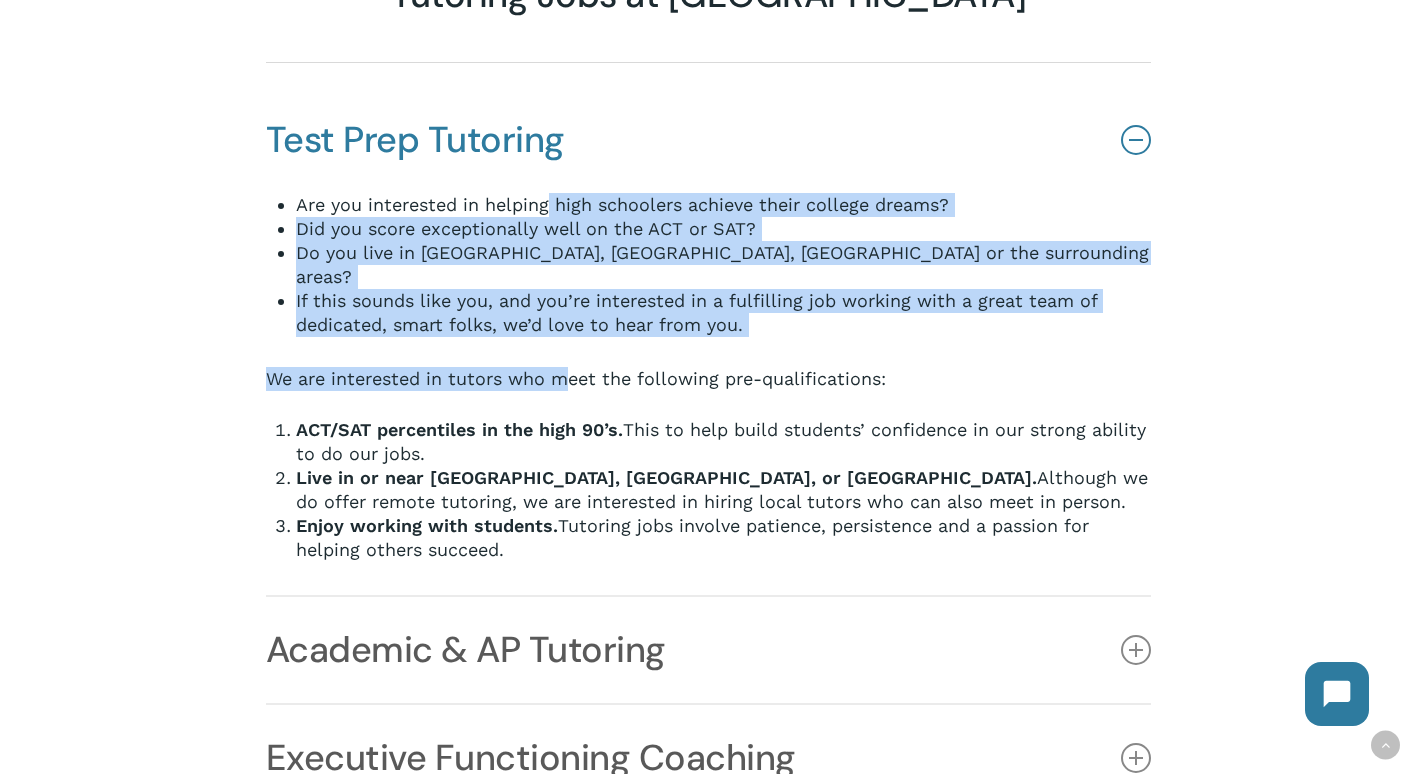 drag, startPoint x: 550, startPoint y: 144, endPoint x: 566, endPoint y: 323, distance: 179.71365 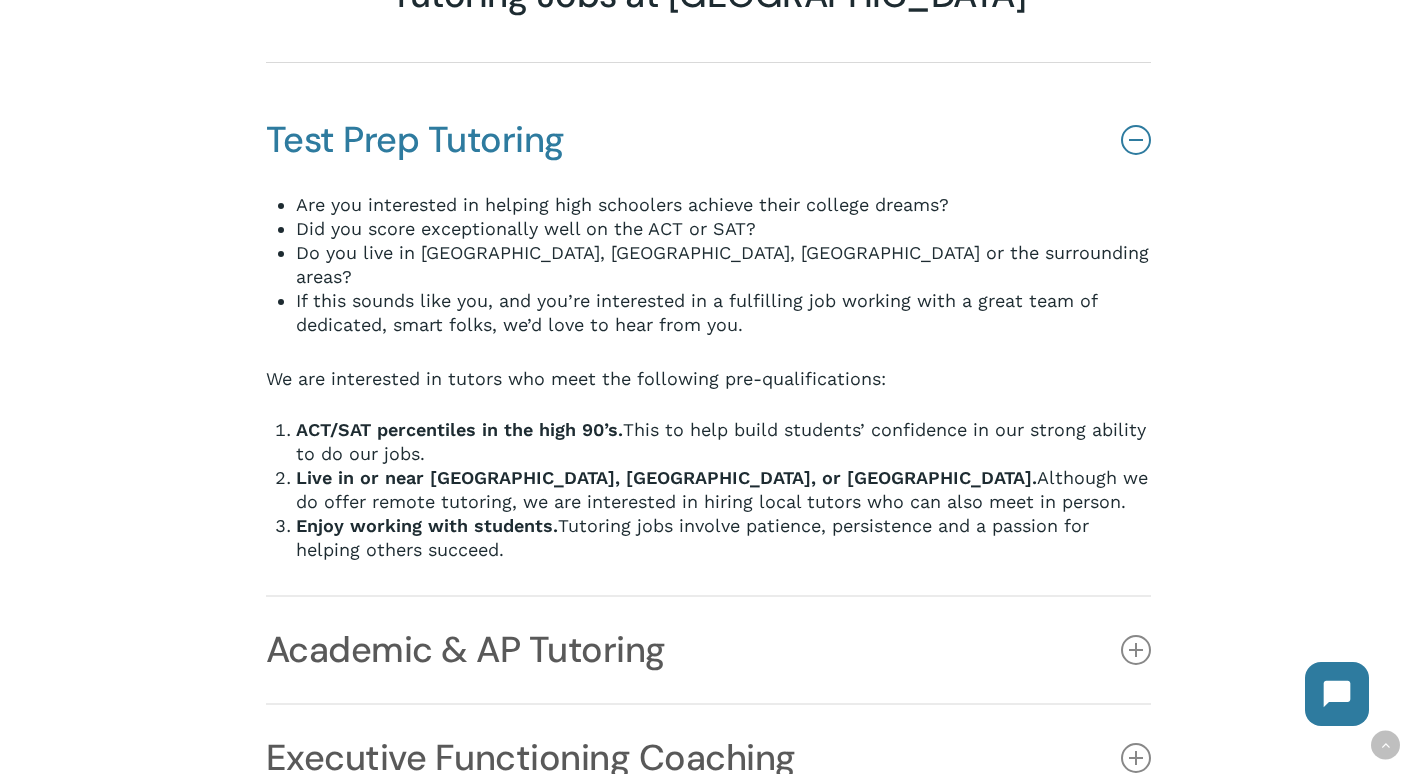 drag, startPoint x: 566, startPoint y: 323, endPoint x: 632, endPoint y: 384, distance: 89.87213 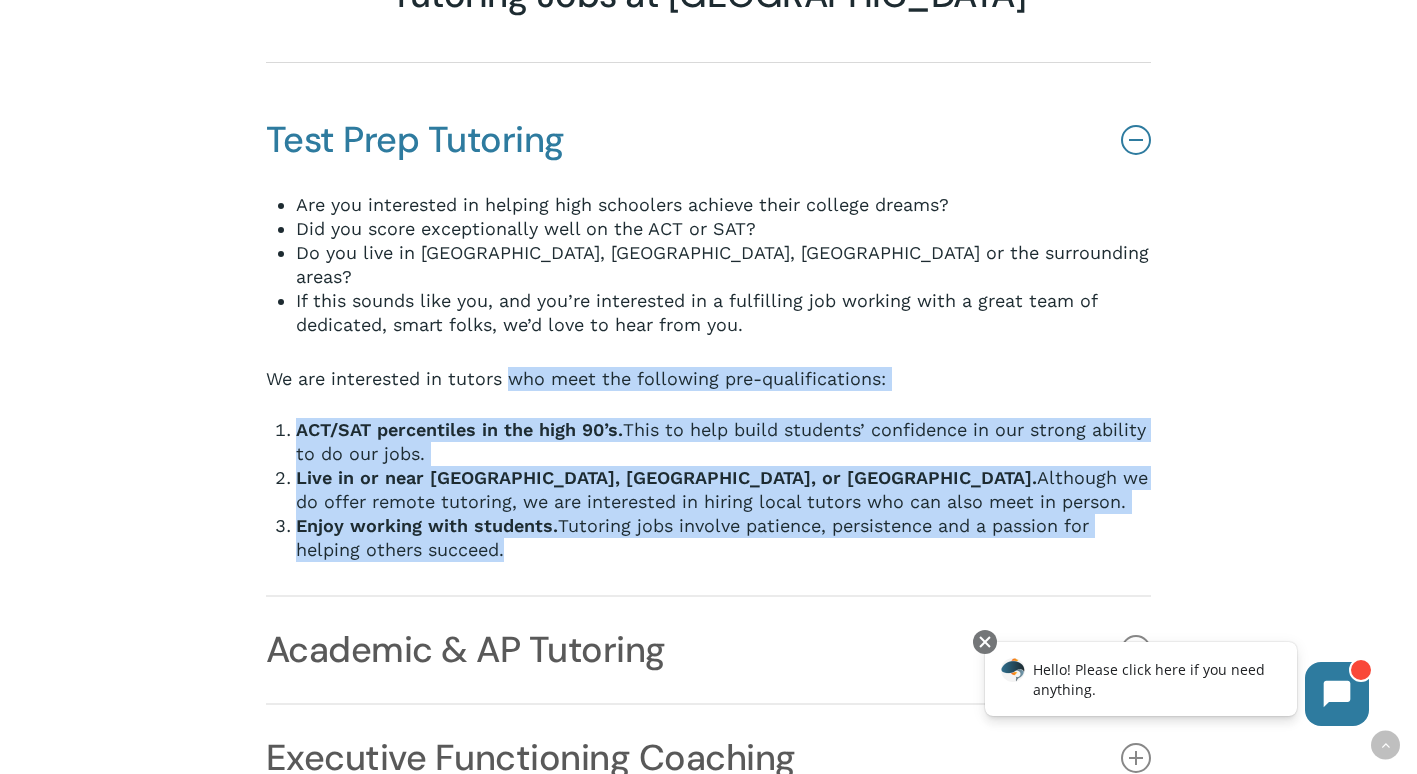 drag, startPoint x: 511, startPoint y: 285, endPoint x: 535, endPoint y: 483, distance: 199.44925 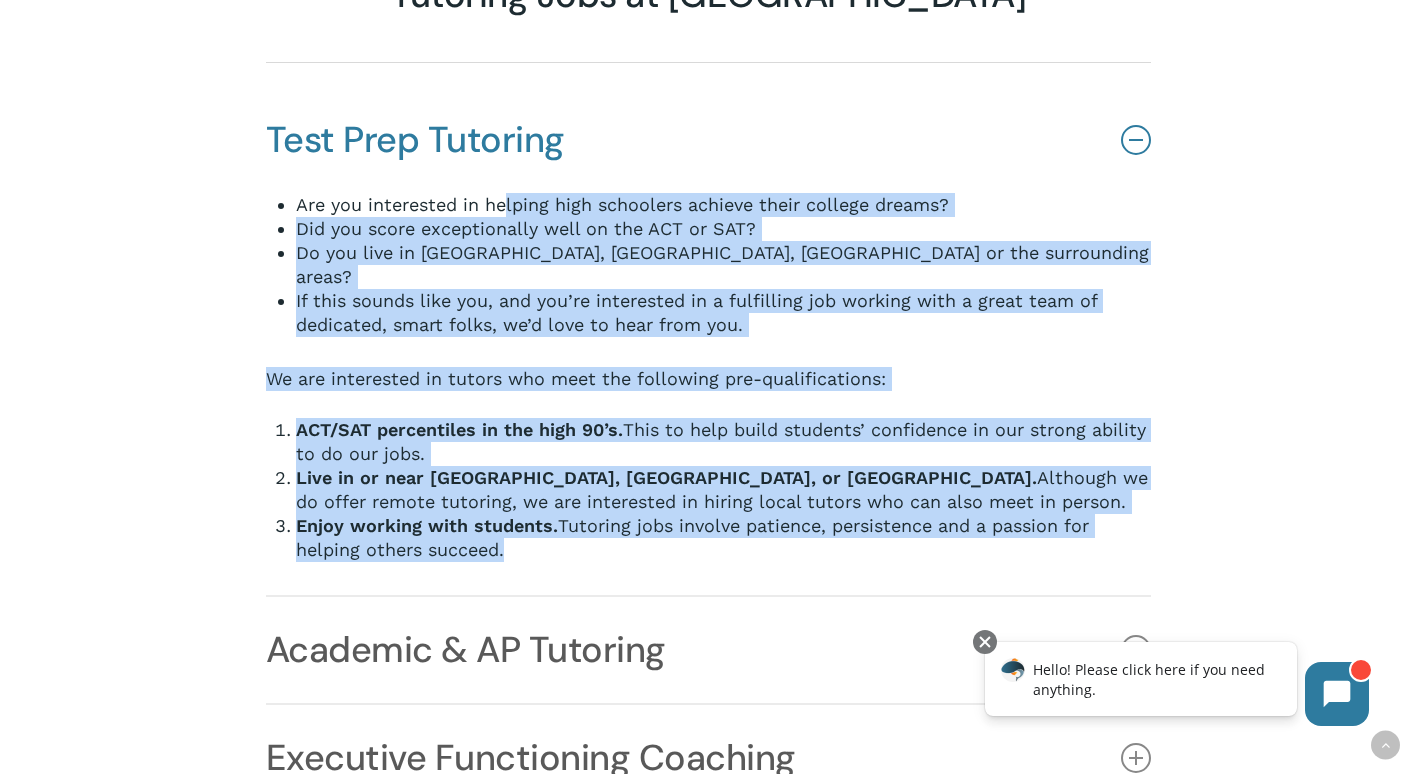 drag, startPoint x: 665, startPoint y: 469, endPoint x: 510, endPoint y: 152, distance: 352.86542 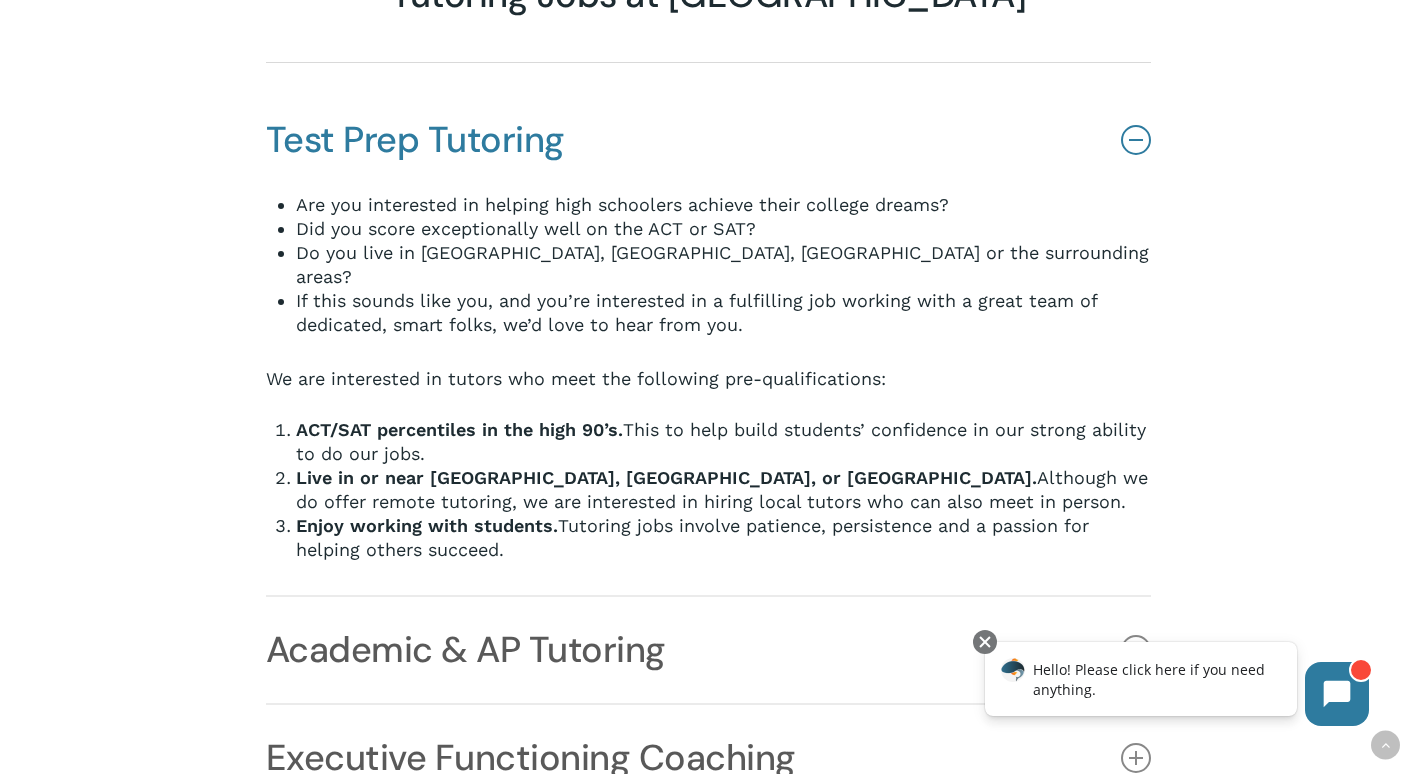 drag, startPoint x: 510, startPoint y: 152, endPoint x: 414, endPoint y: 148, distance: 96.0833 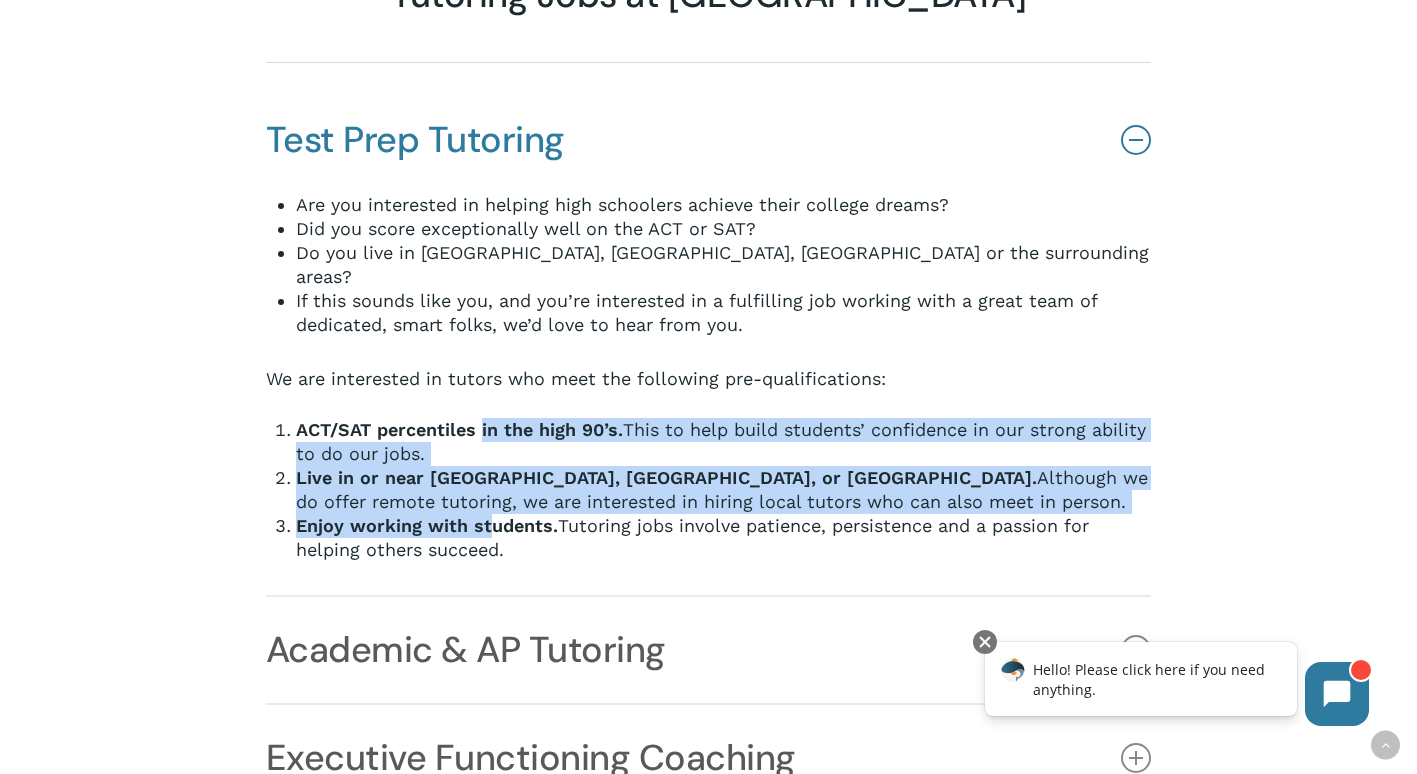 drag, startPoint x: 482, startPoint y: 346, endPoint x: 484, endPoint y: 433, distance: 87.02299 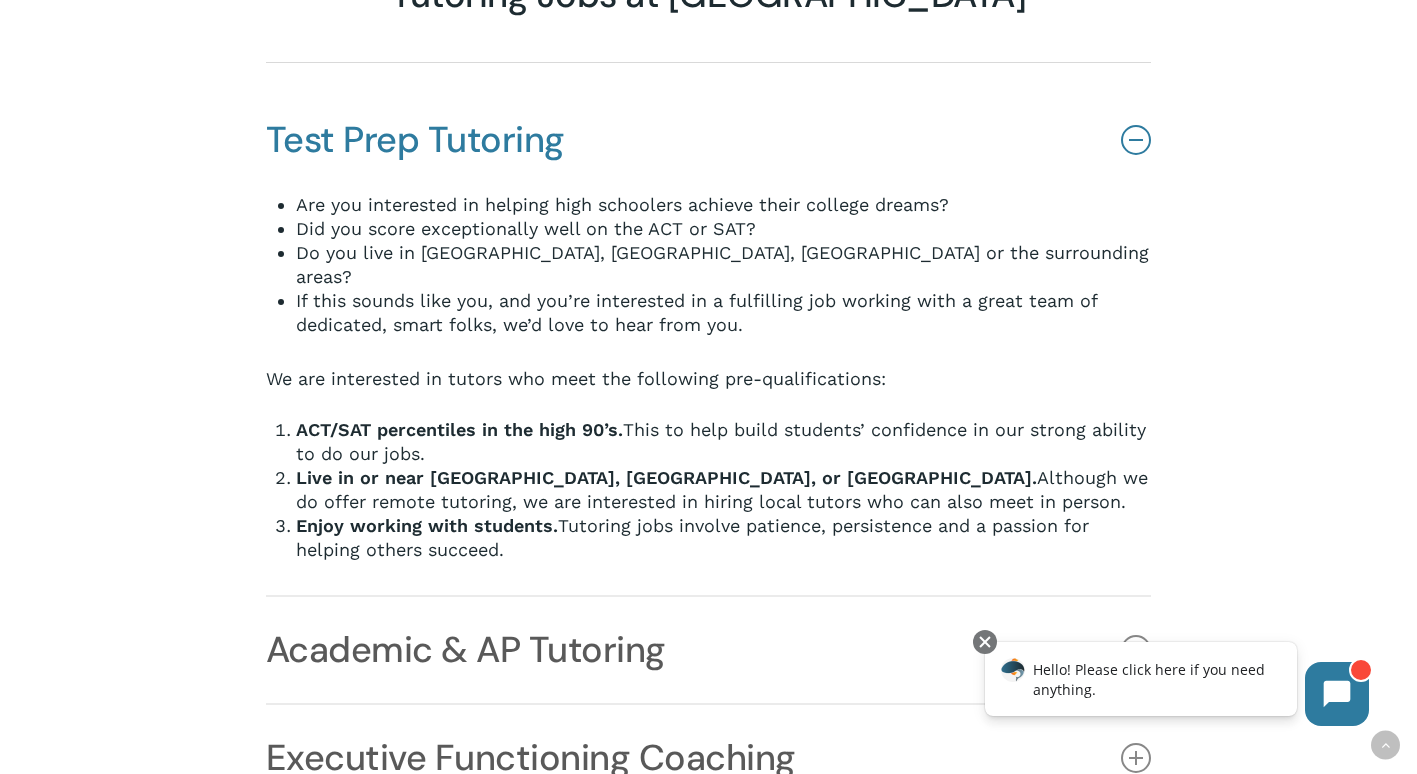 drag, startPoint x: 484, startPoint y: 433, endPoint x: 529, endPoint y: 459, distance: 51.971146 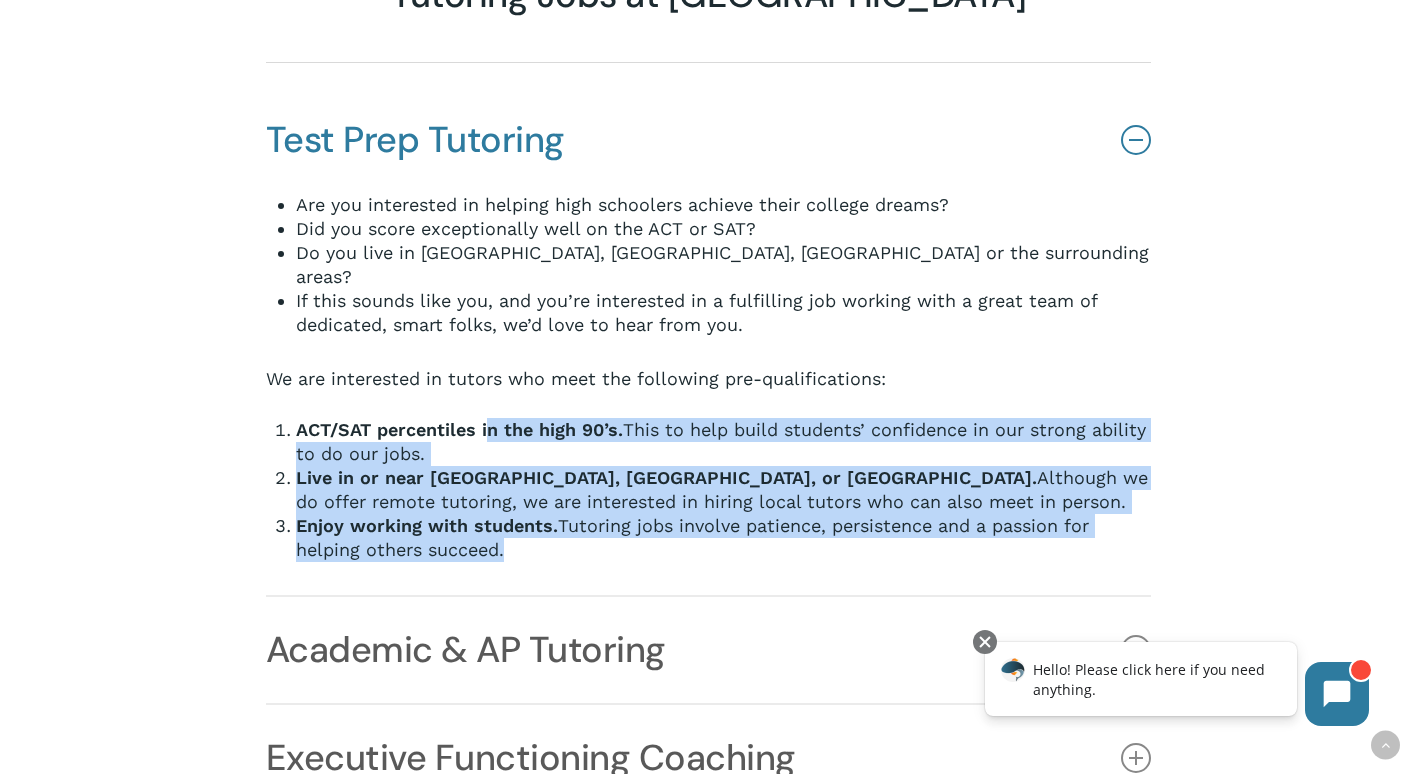 drag, startPoint x: 529, startPoint y: 459, endPoint x: 485, endPoint y: 344, distance: 123.13001 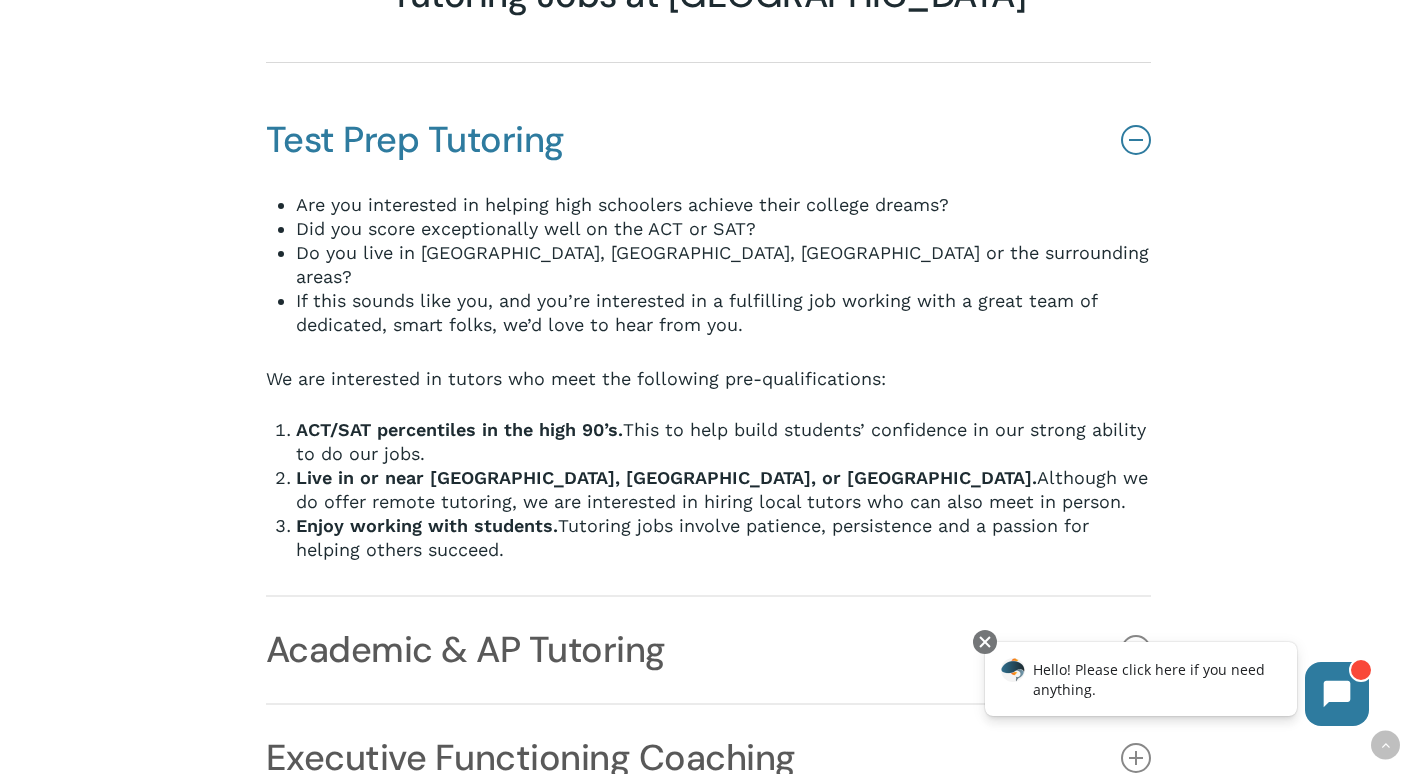 drag, startPoint x: 485, startPoint y: 344, endPoint x: 379, endPoint y: 306, distance: 112.60551 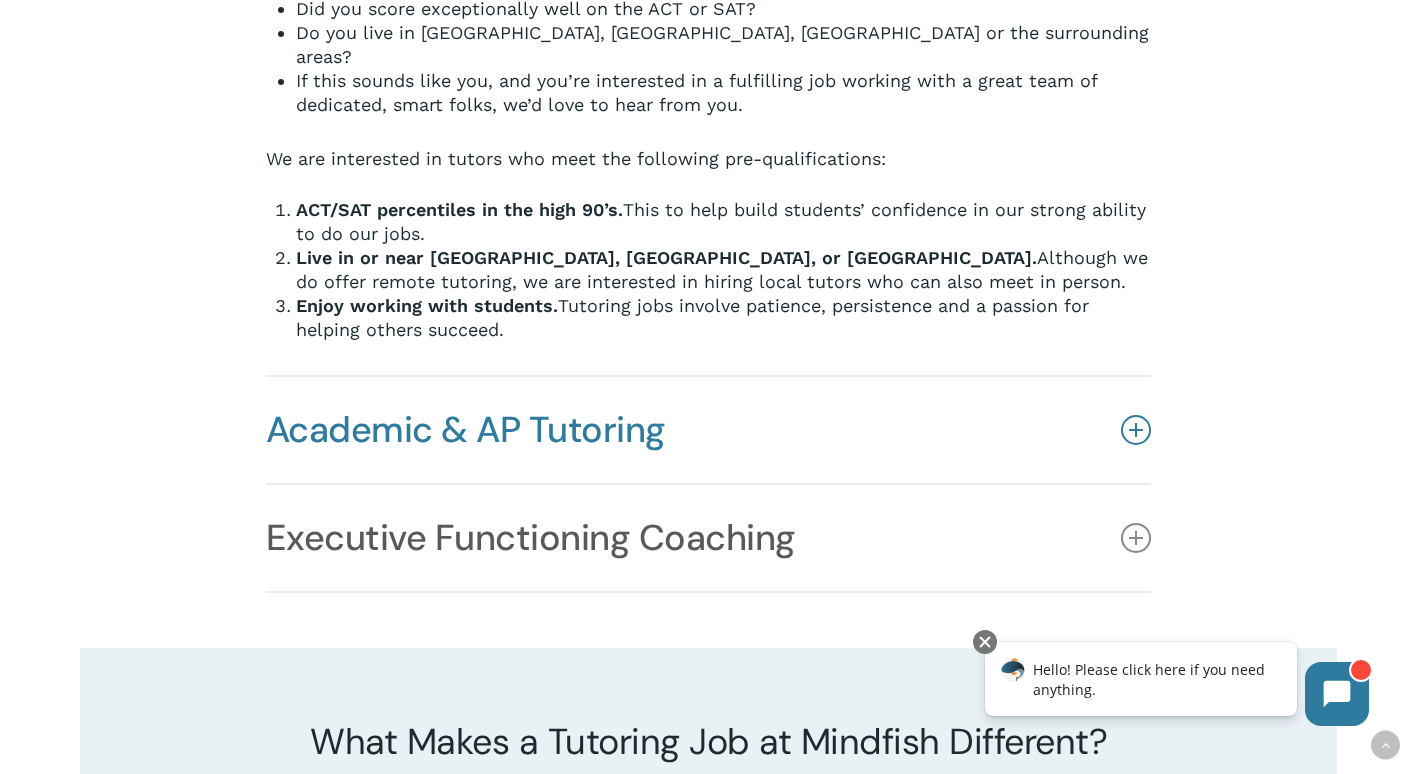 click on "Academic & AP Tutoring" at bounding box center (708, 430) 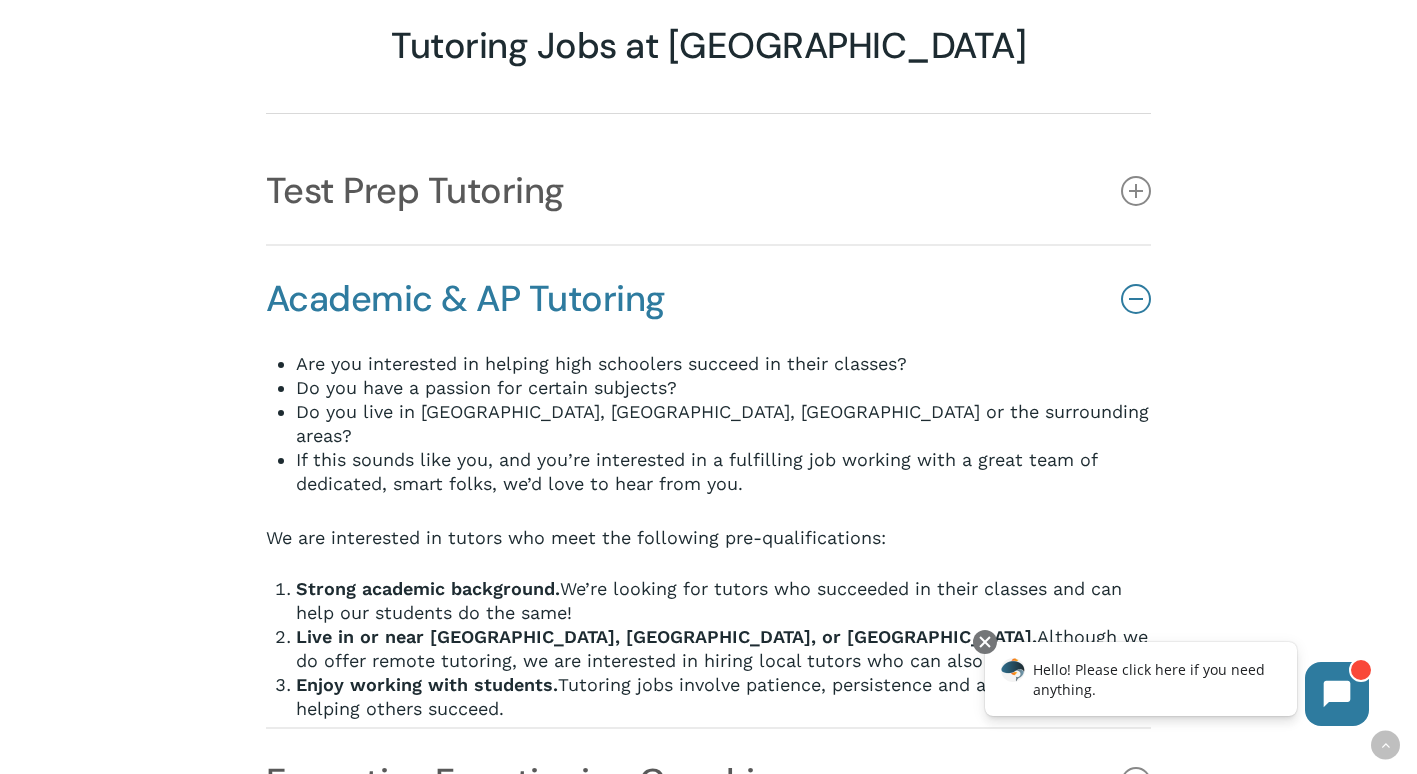 scroll, scrollTop: 1645, scrollLeft: 0, axis: vertical 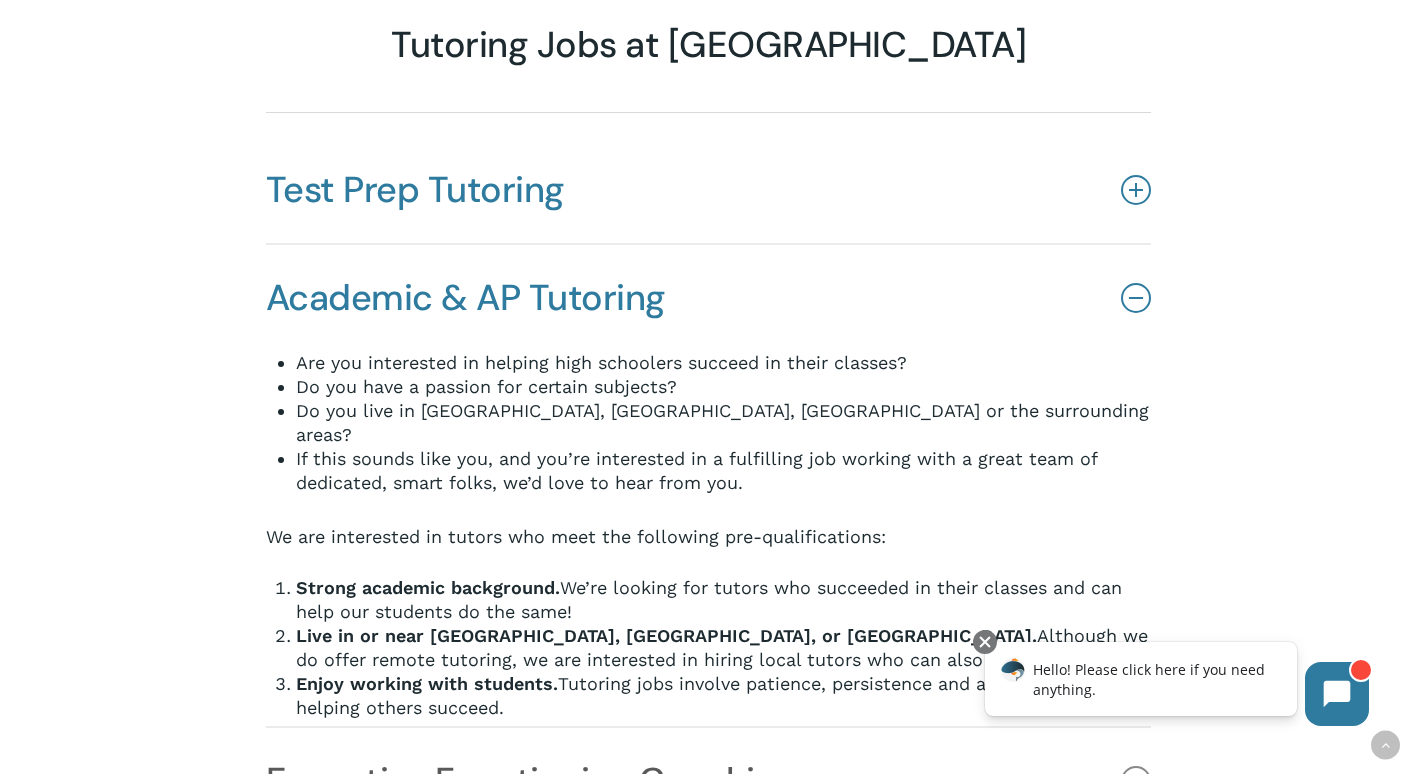 click on "Test Prep Tutoring" at bounding box center (708, 190) 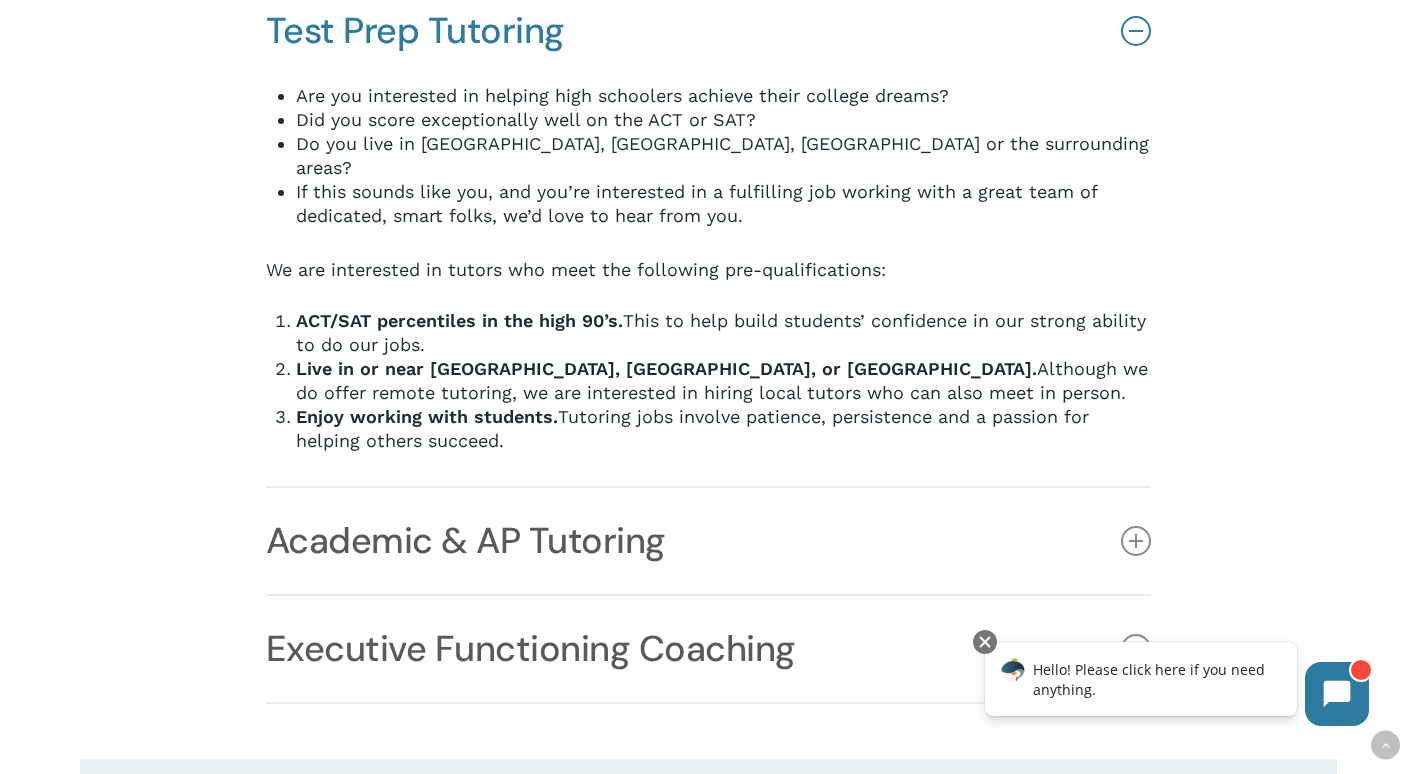 scroll, scrollTop: 1805, scrollLeft: 0, axis: vertical 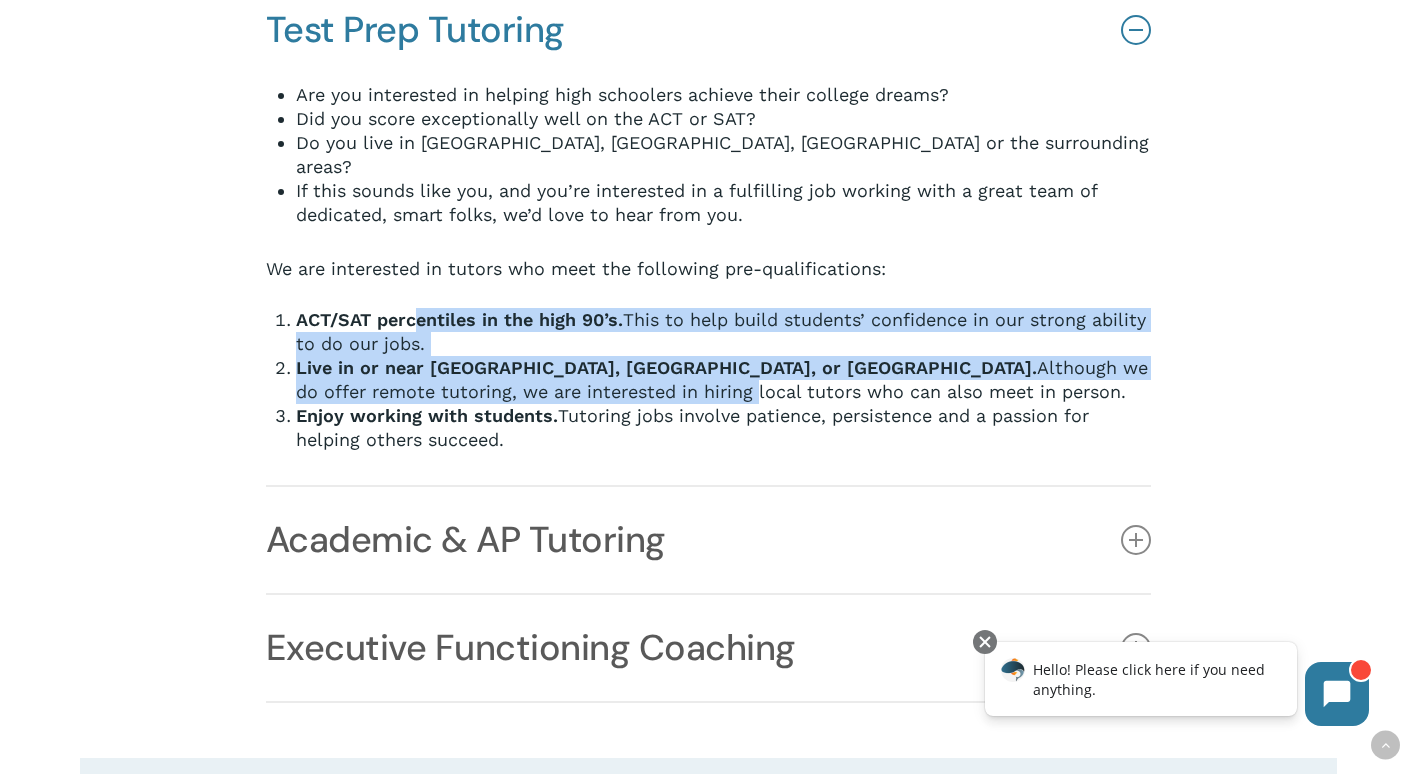 drag, startPoint x: 420, startPoint y: 237, endPoint x: 466, endPoint y: 311, distance: 87.13208 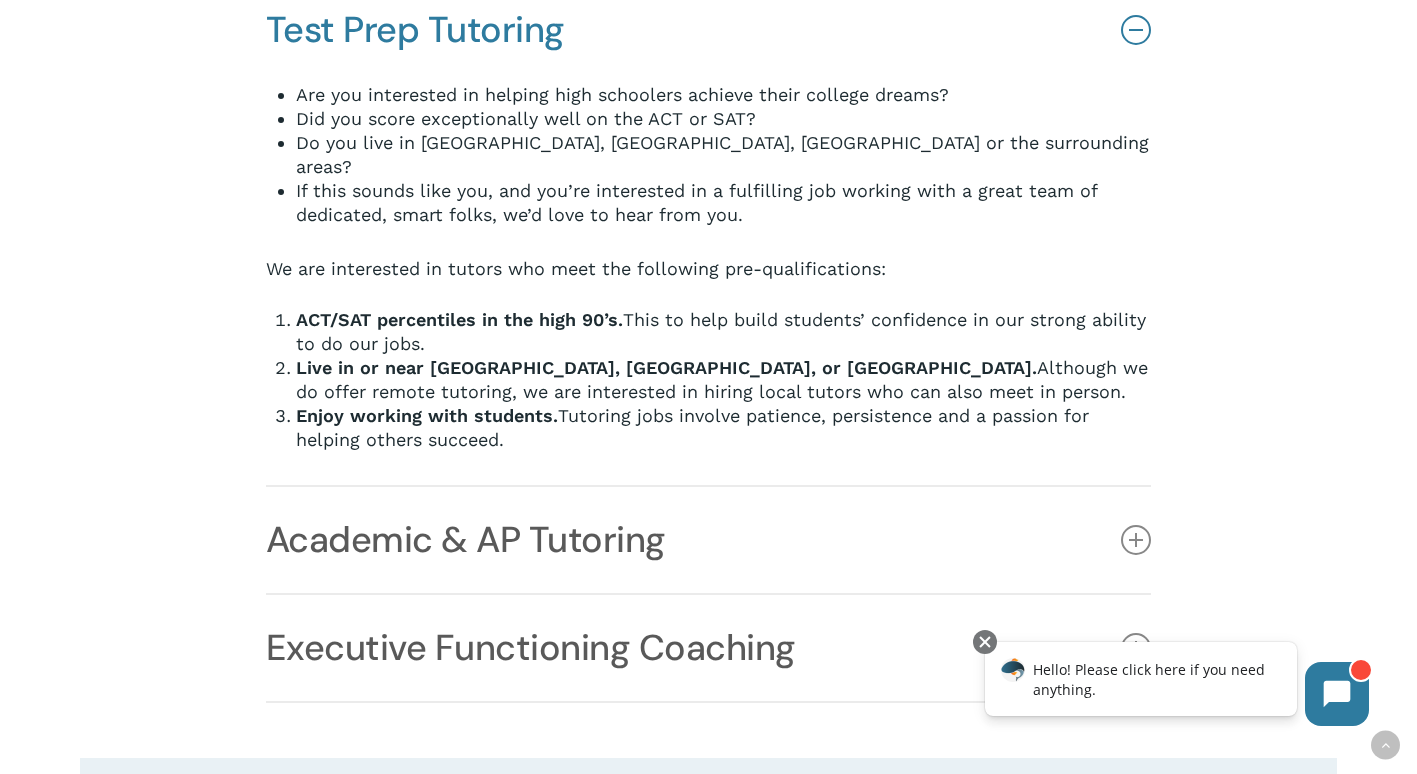 drag, startPoint x: 466, startPoint y: 311, endPoint x: 530, endPoint y: 340, distance: 70.26379 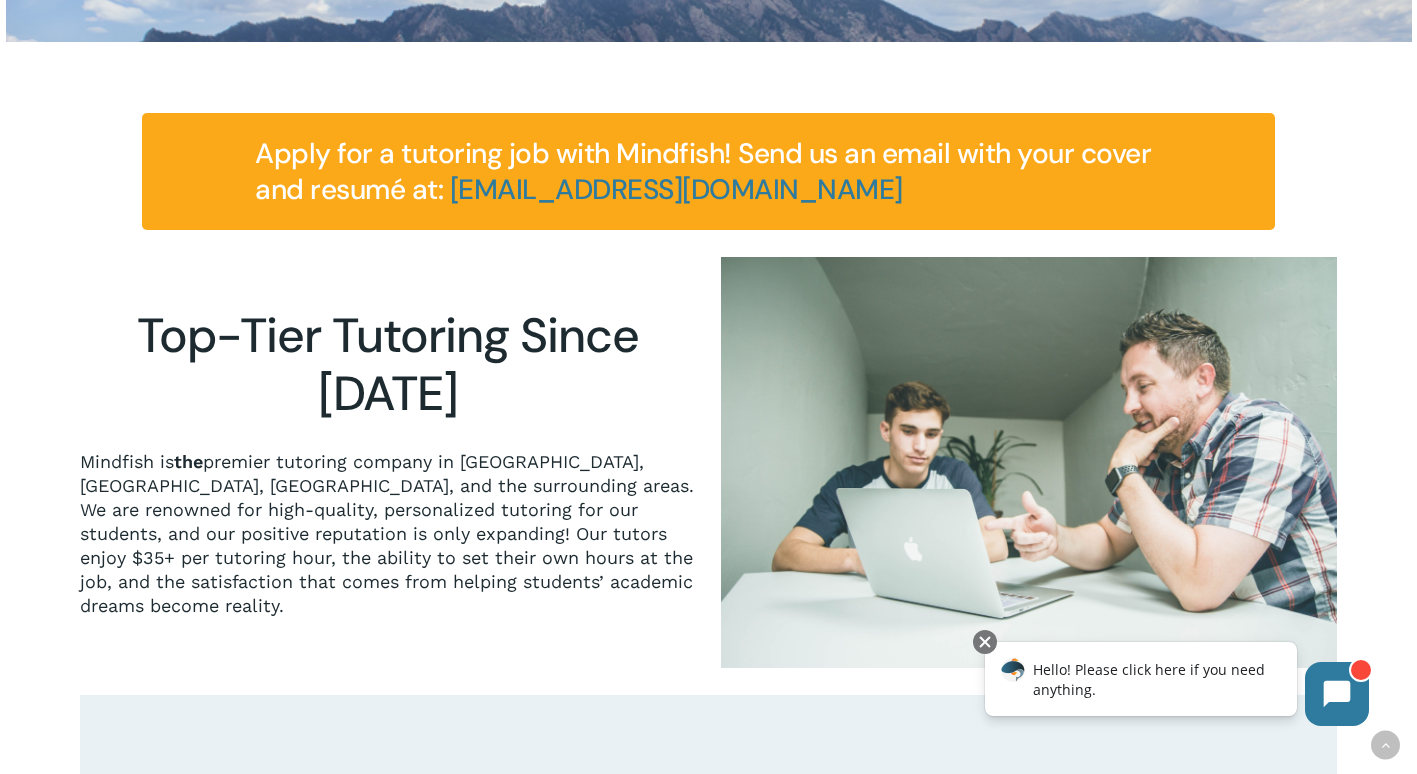 scroll, scrollTop: 451, scrollLeft: 0, axis: vertical 